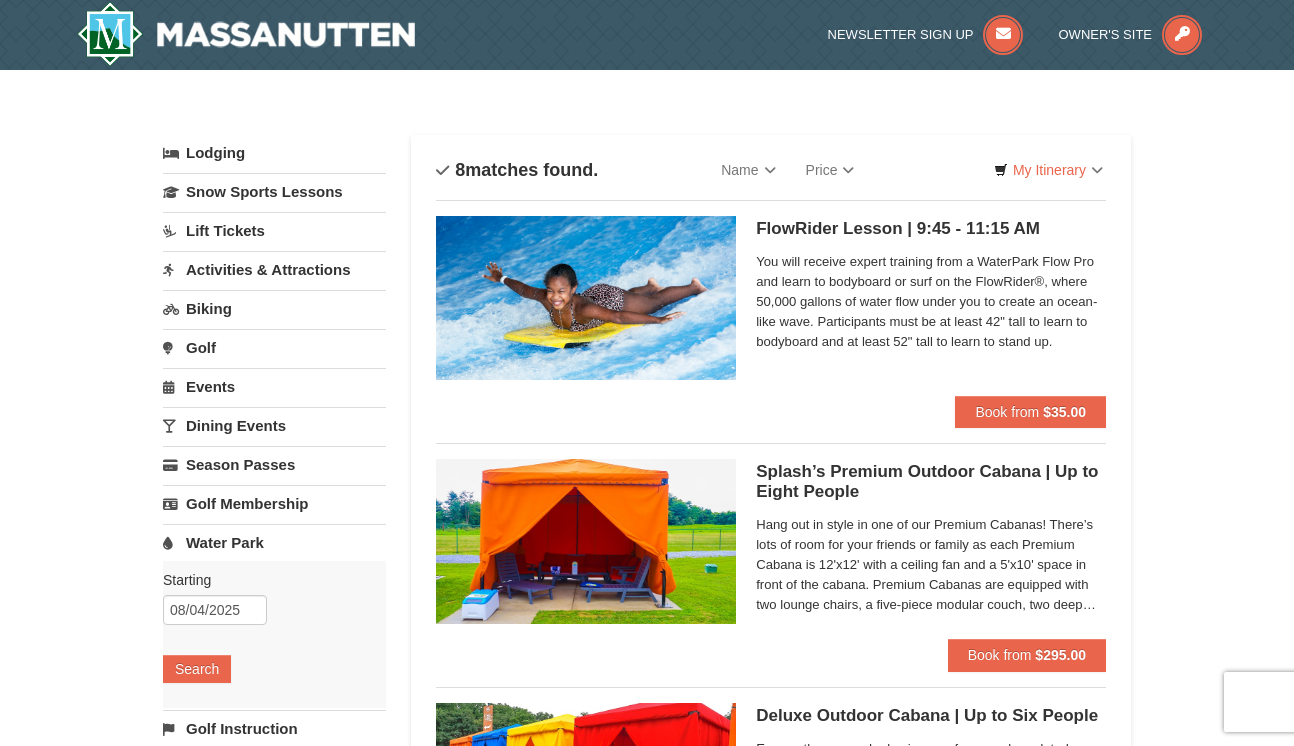 scroll, scrollTop: 0, scrollLeft: 0, axis: both 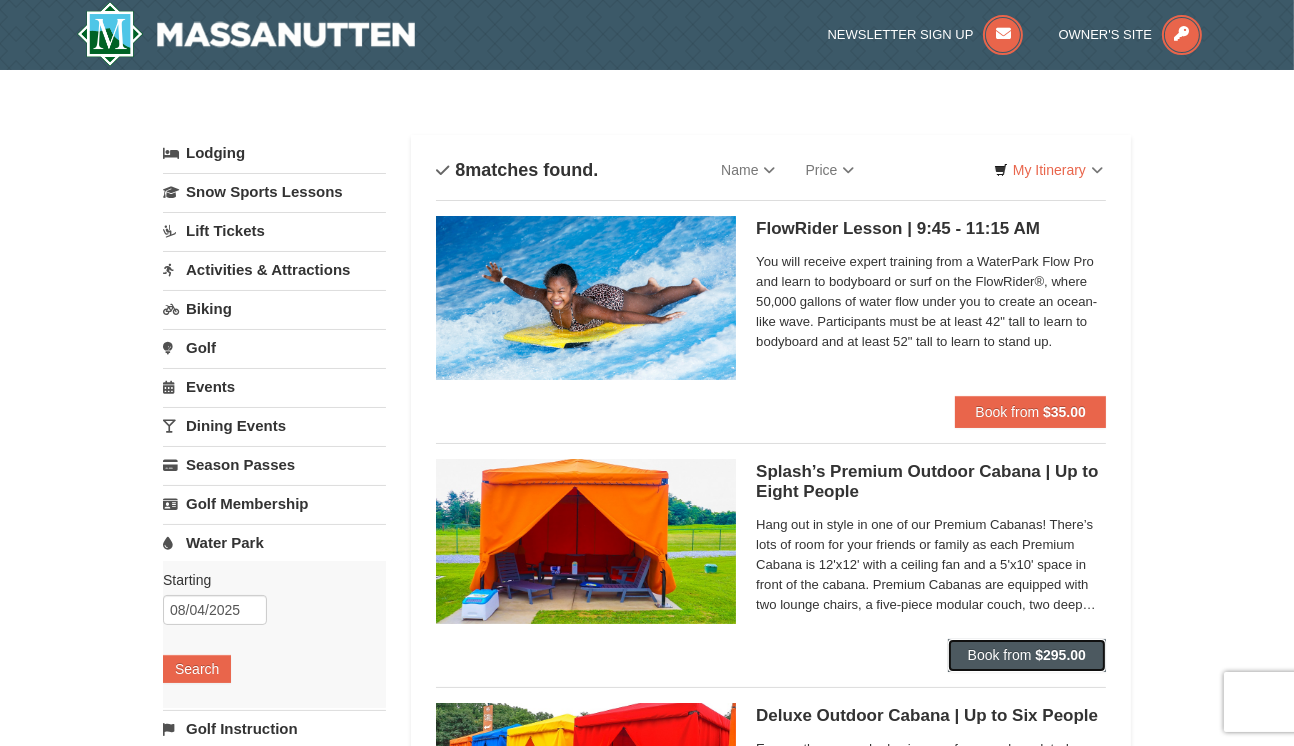 click on "Book from" at bounding box center (1000, 655) 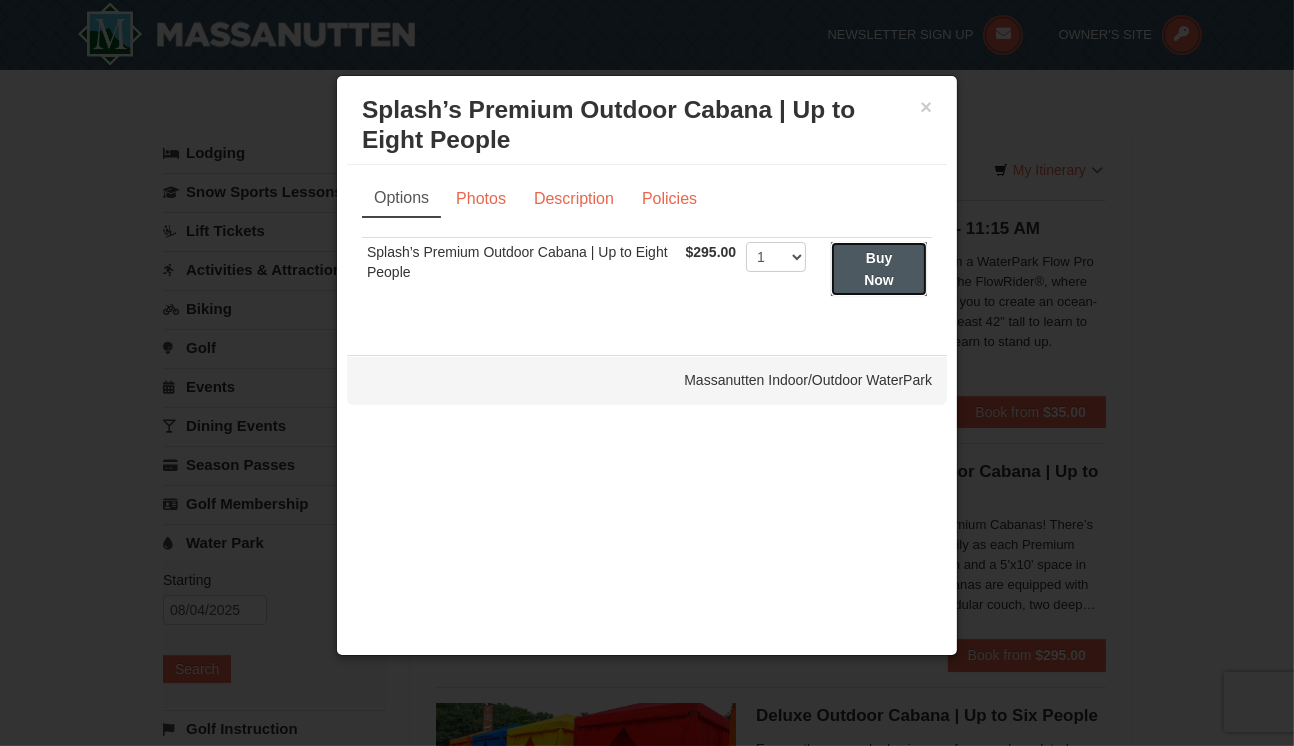 click on "Buy Now" at bounding box center [879, 269] 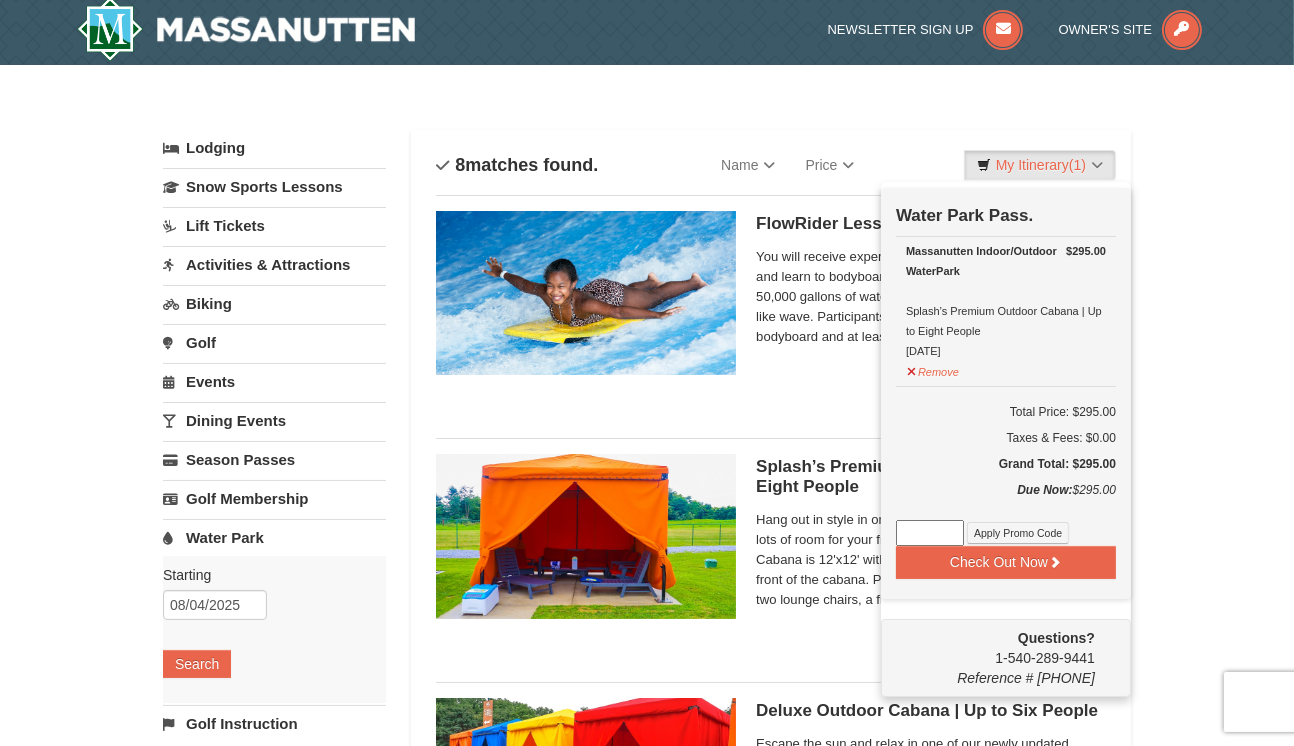 scroll, scrollTop: 5, scrollLeft: 0, axis: vertical 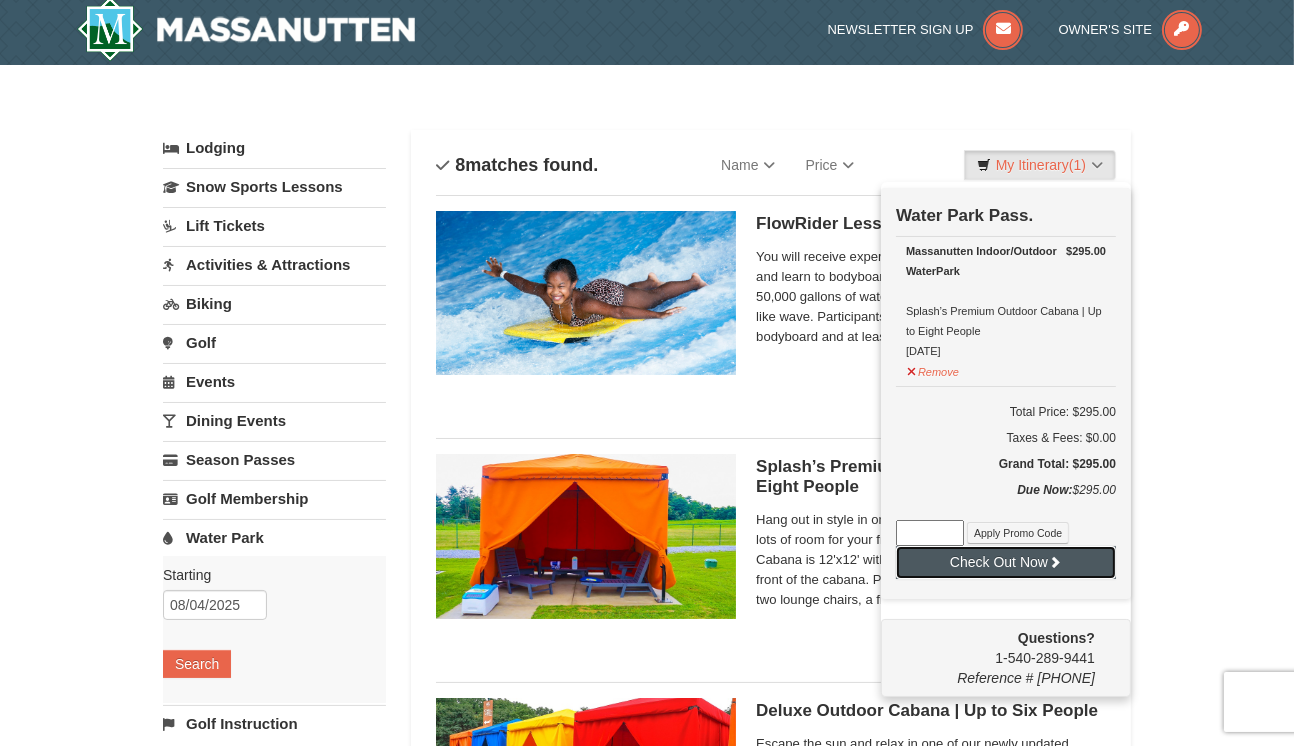 click on "Check Out Now" at bounding box center (1006, 562) 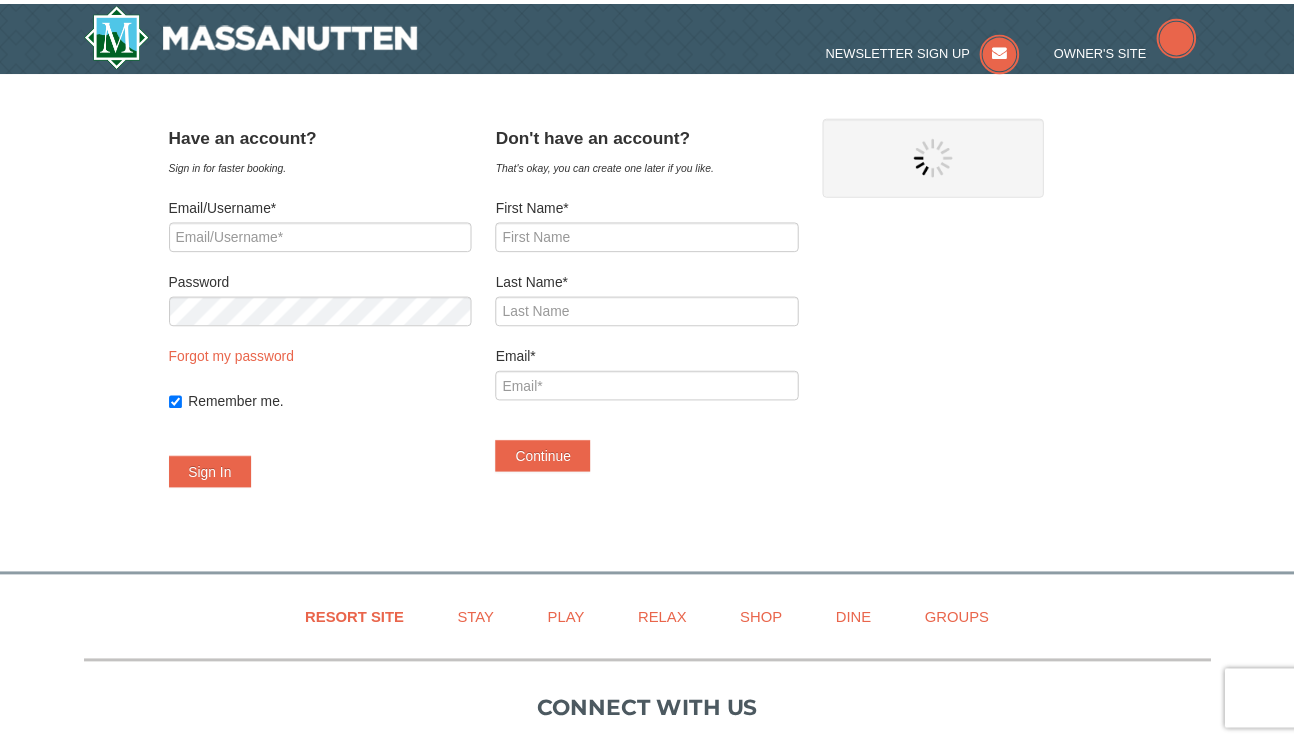 scroll, scrollTop: 0, scrollLeft: 0, axis: both 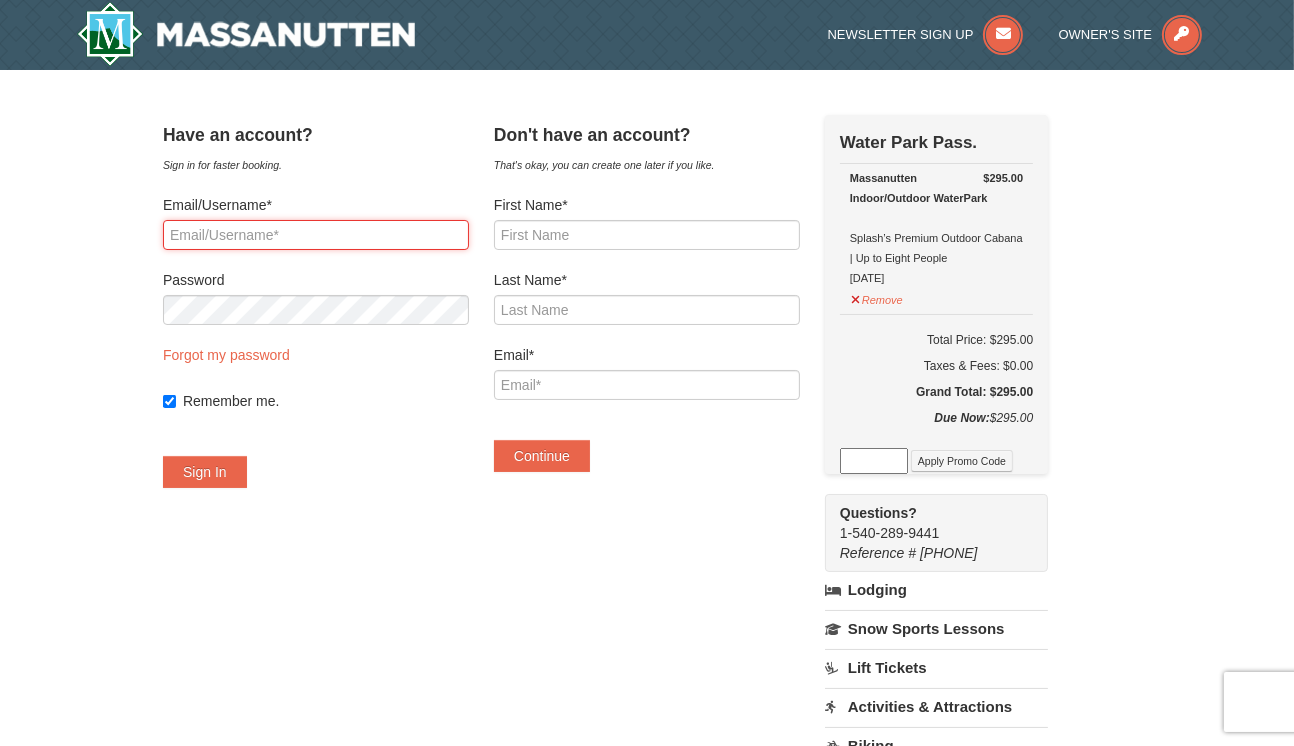 type on "stholt55@hotmail.com" 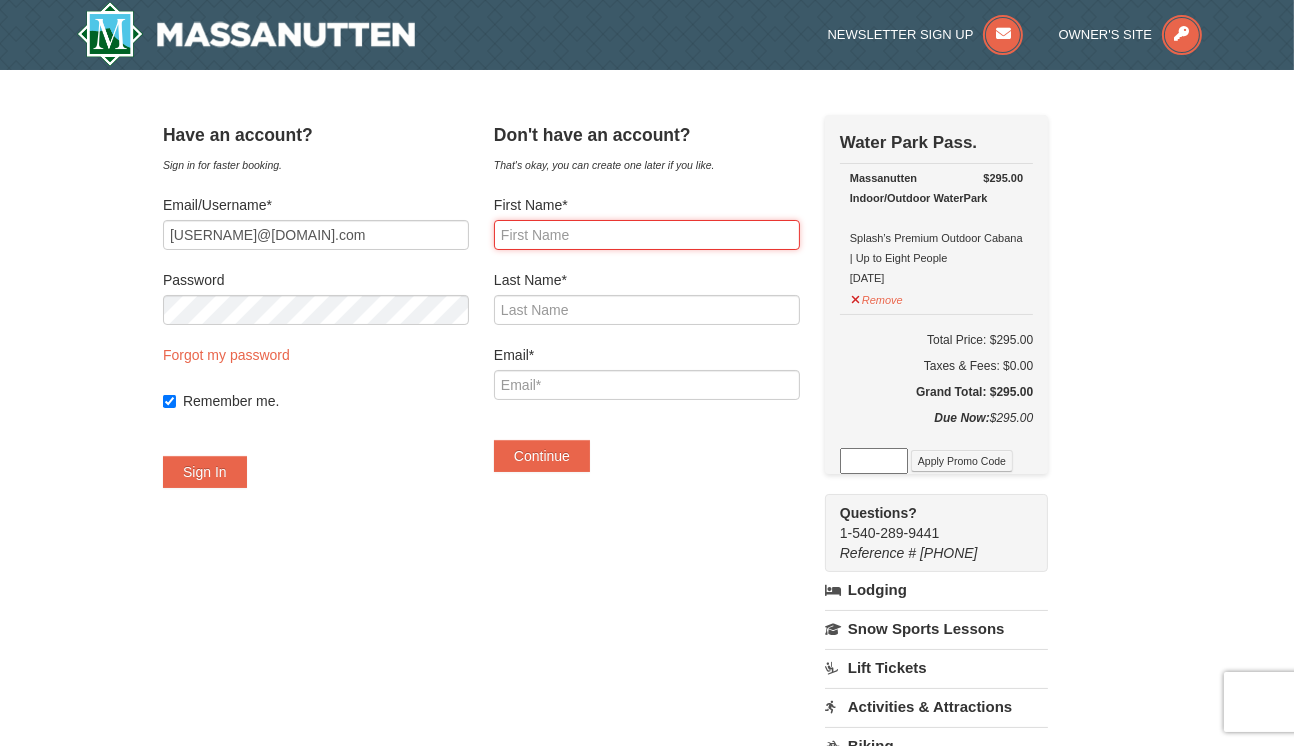 click on "First Name*" at bounding box center (647, 235) 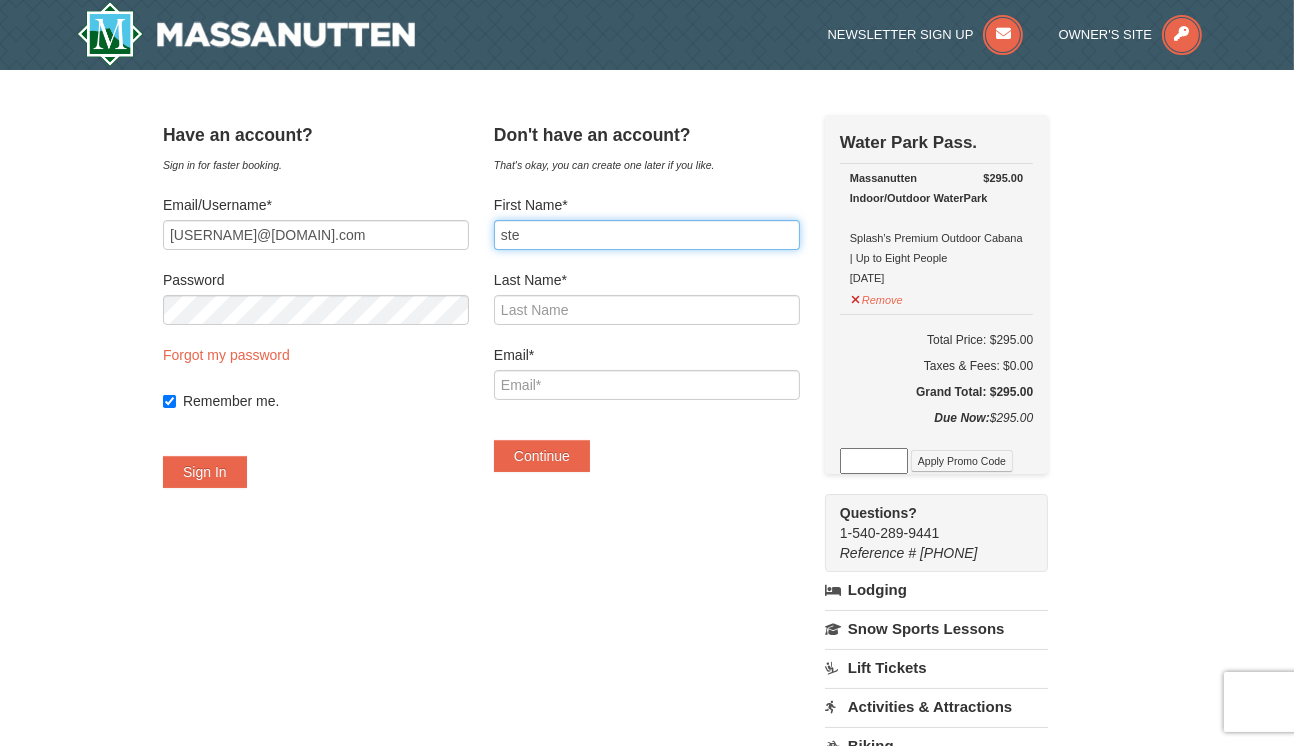 type on "STEPHANIE" 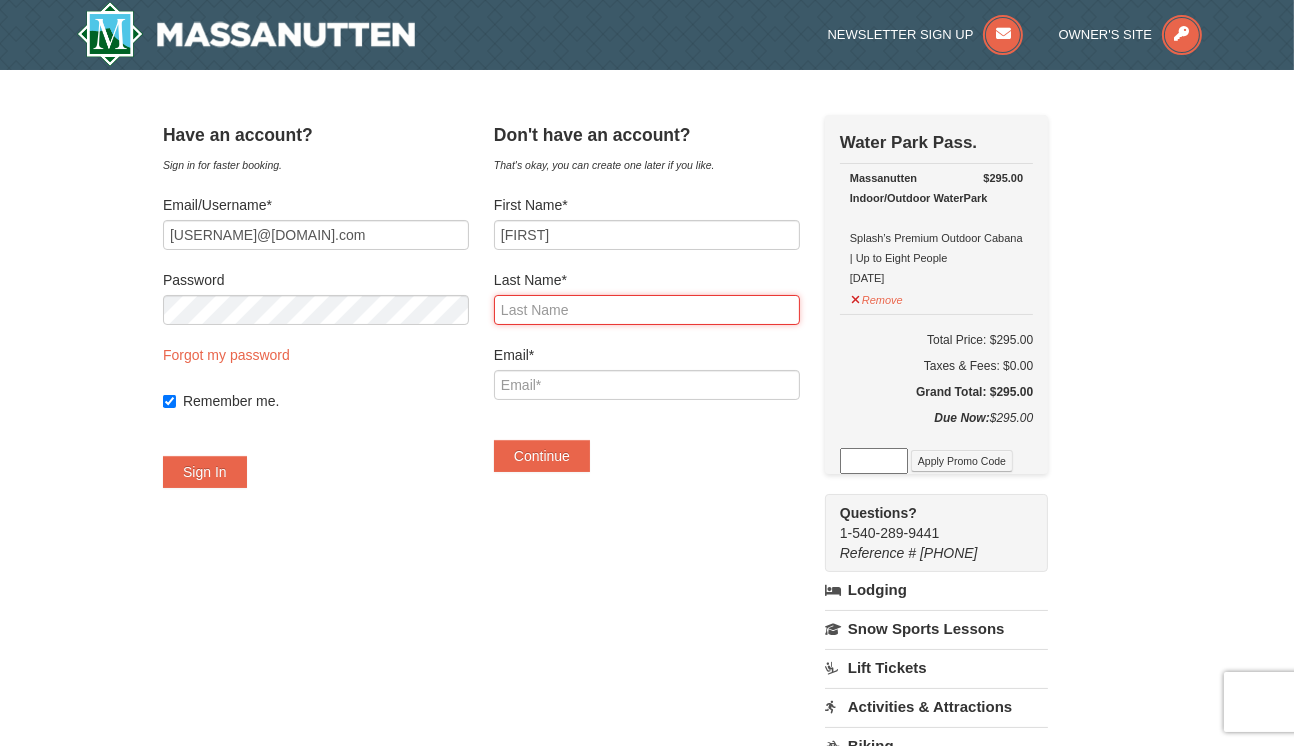 click on "Last Name*" at bounding box center (647, 310) 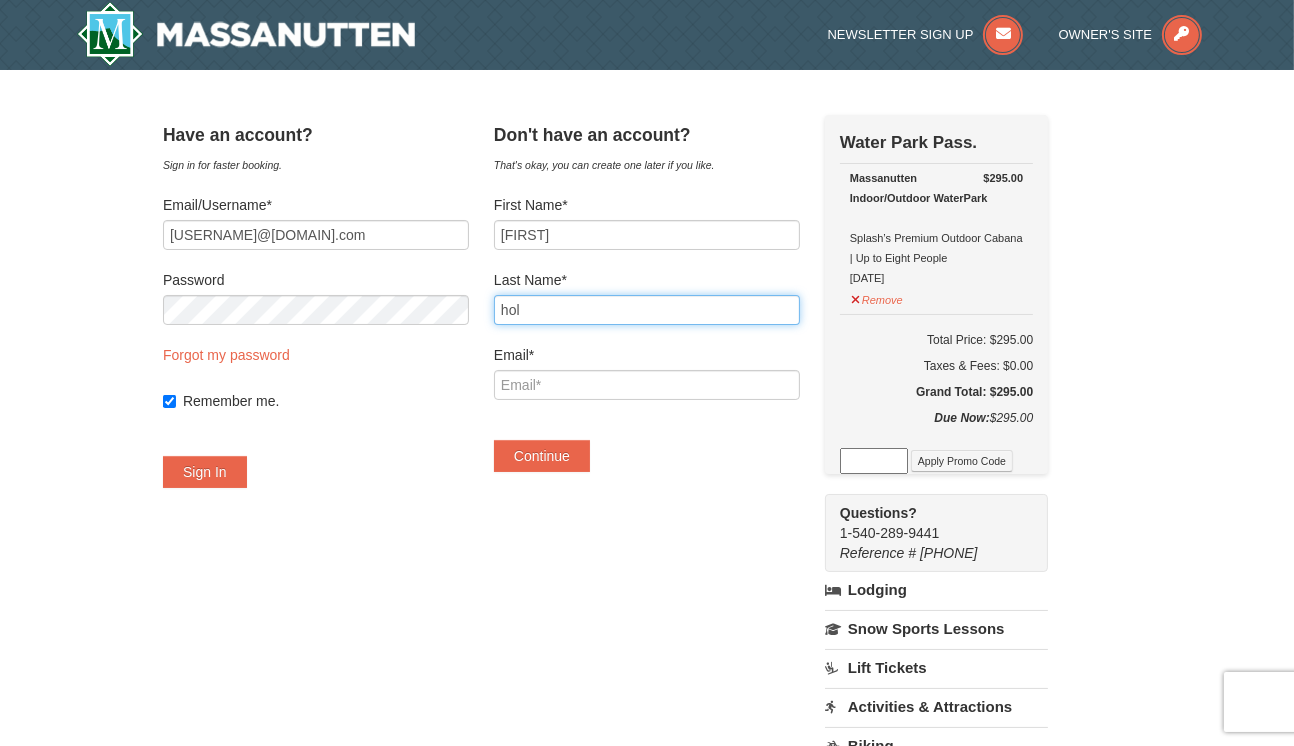 type on "HOLT" 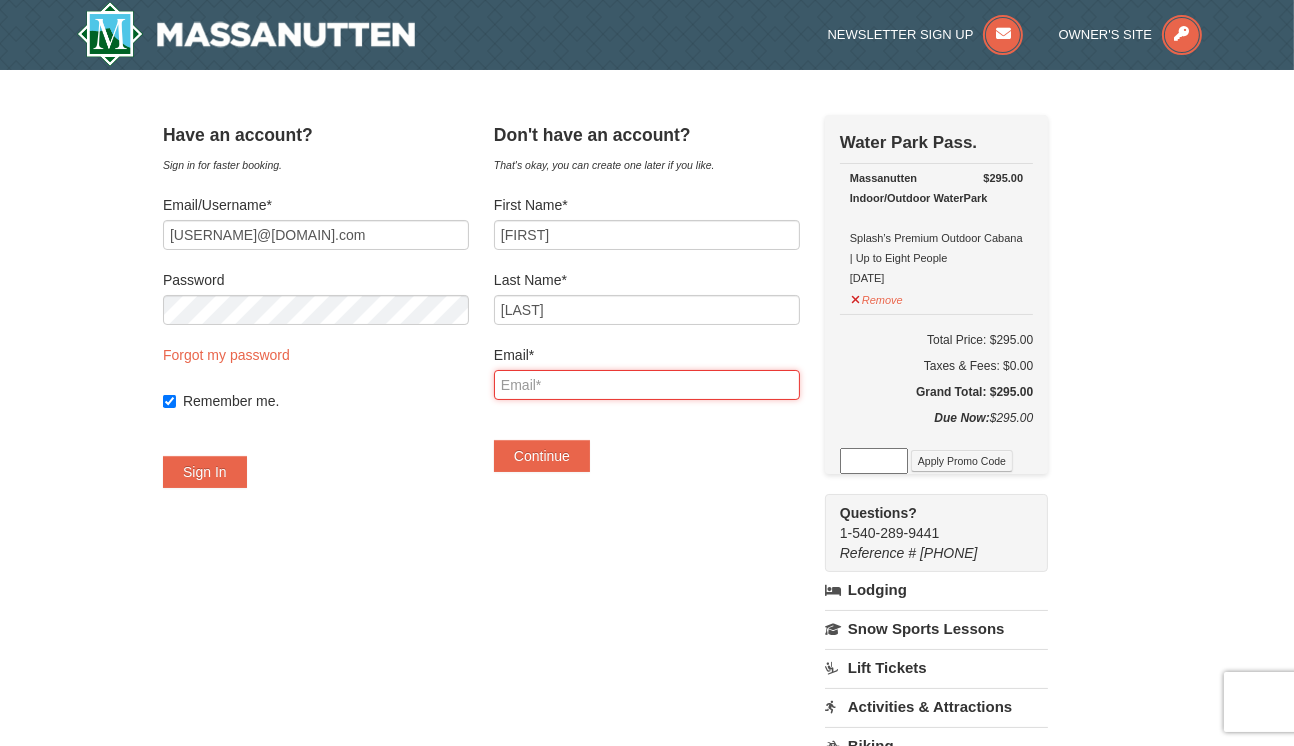 click on "Email*" at bounding box center [647, 385] 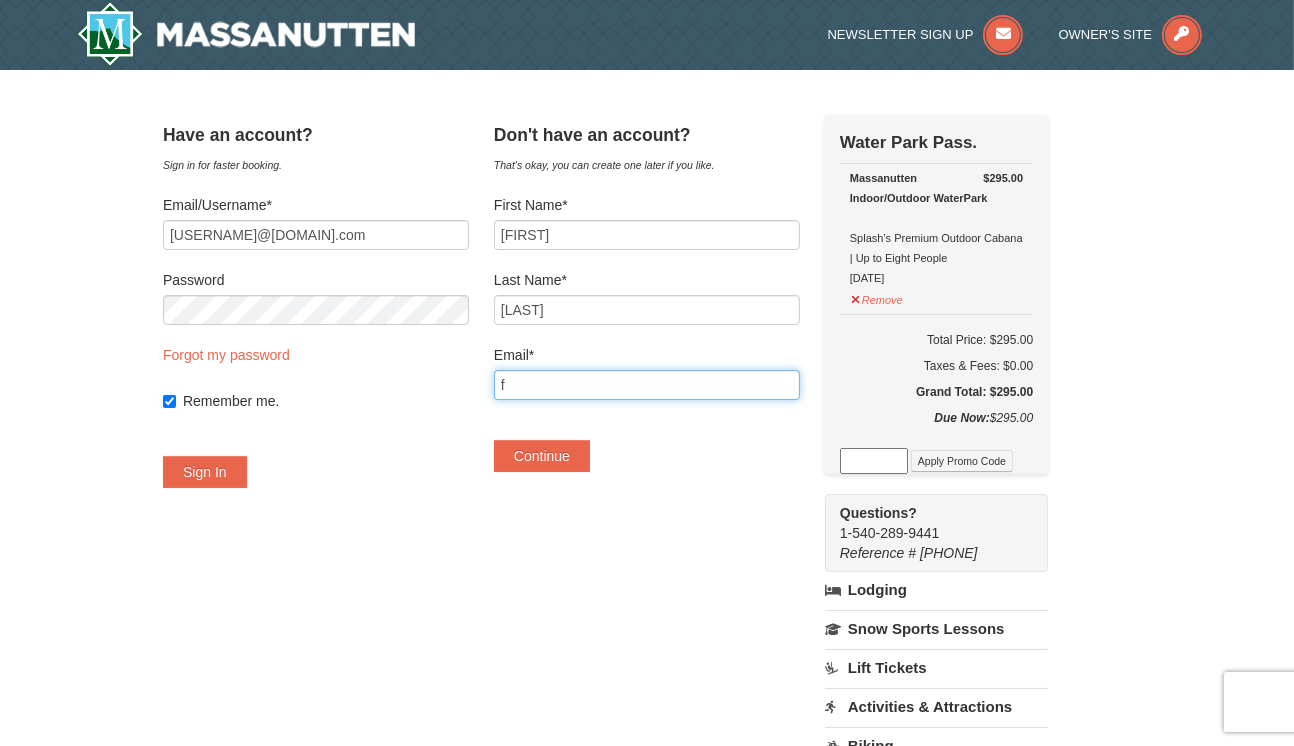 type on "fatboy.primetime@gmail.com" 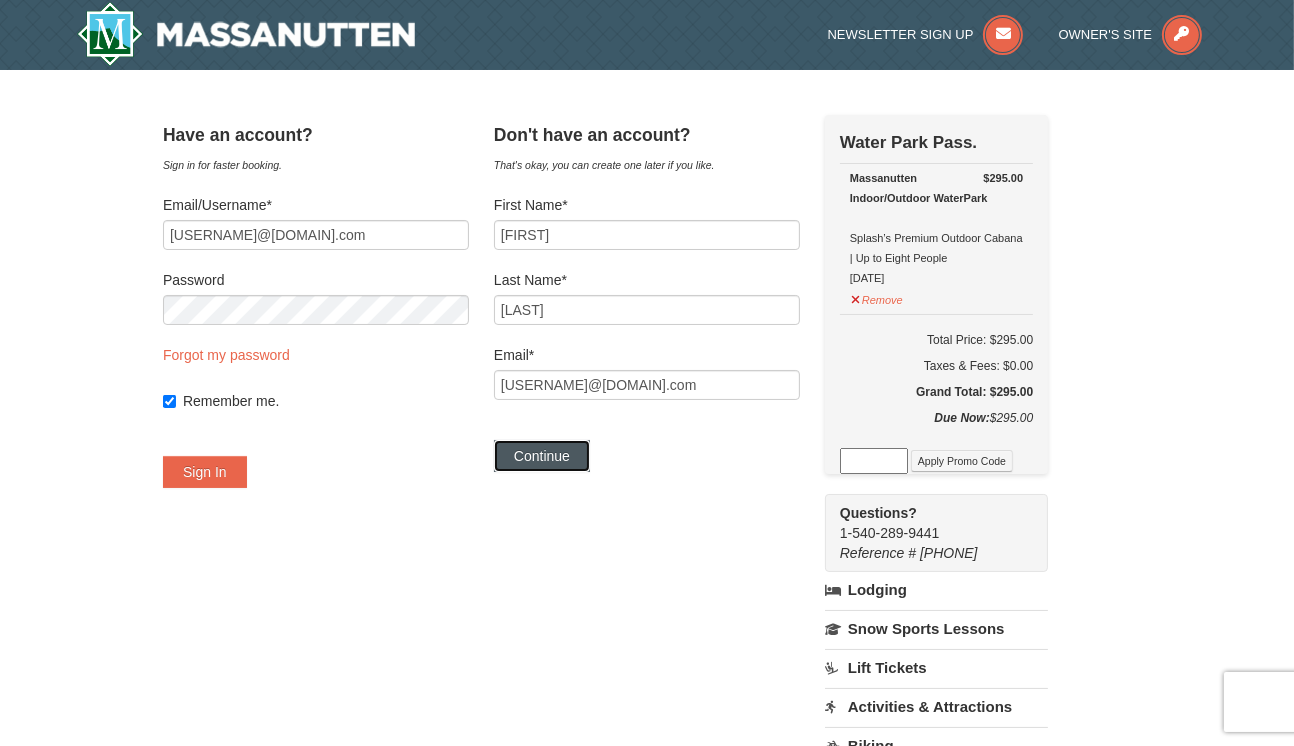 click on "Continue" at bounding box center (542, 456) 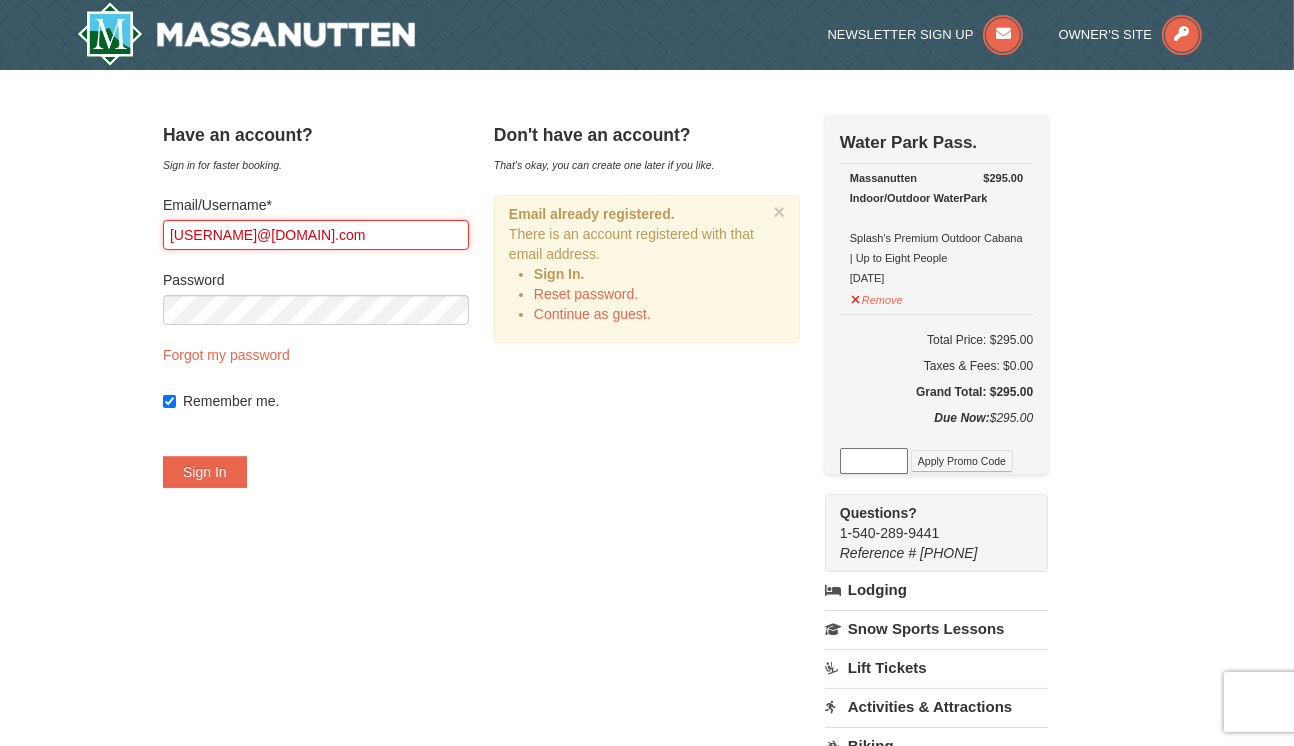 click on "stholt55@hotmail.com" at bounding box center [316, 235] 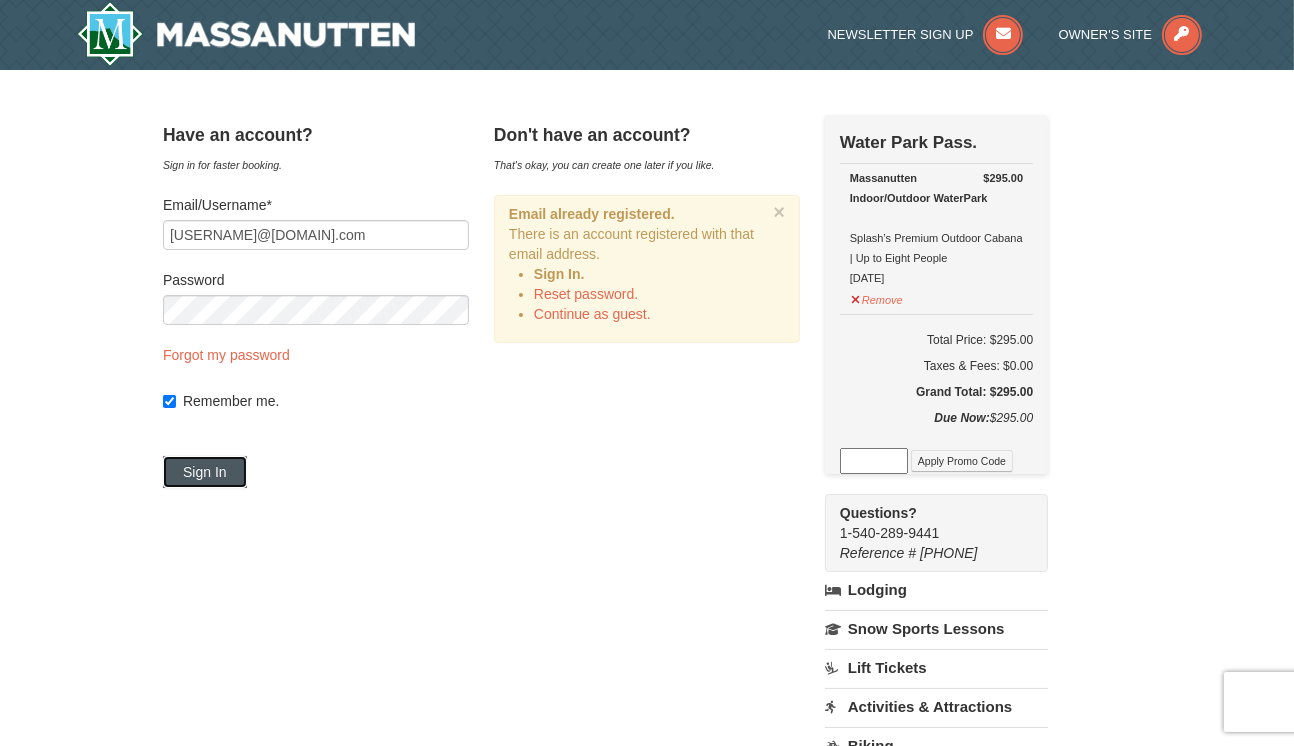 click on "Sign In" at bounding box center [205, 472] 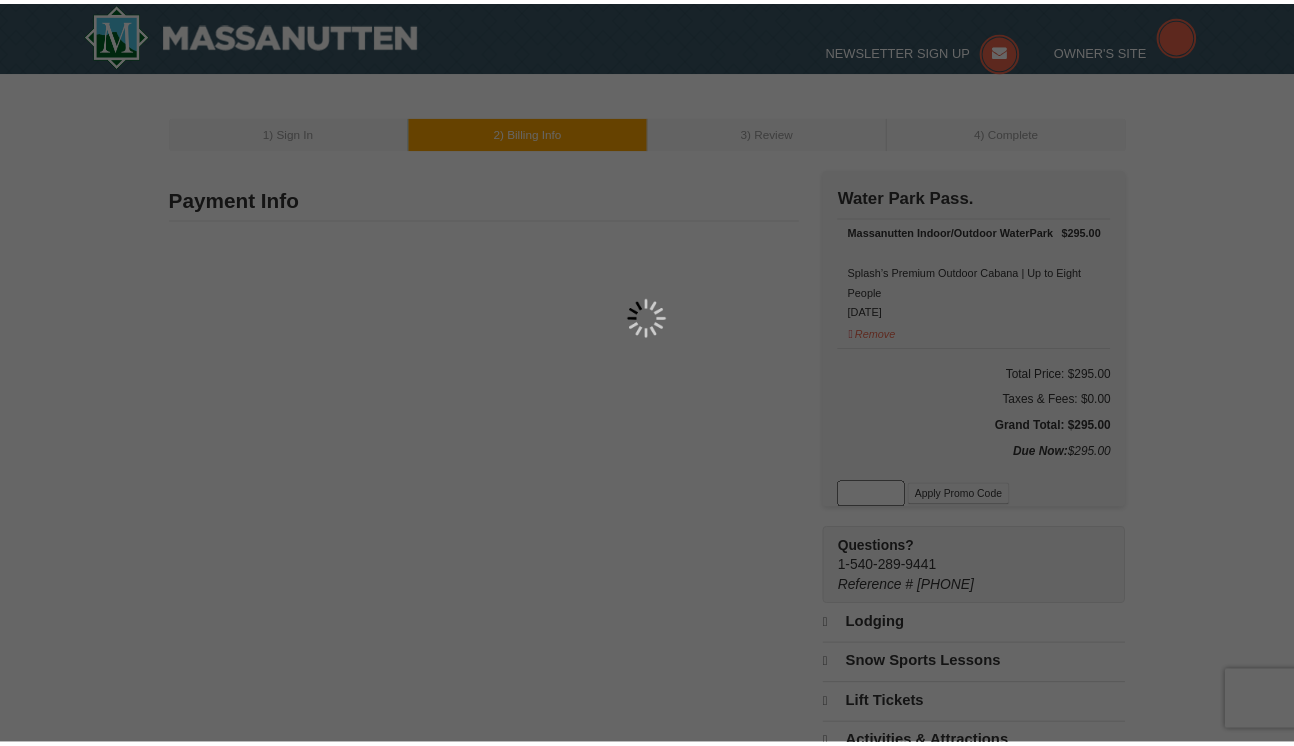 scroll, scrollTop: 0, scrollLeft: 0, axis: both 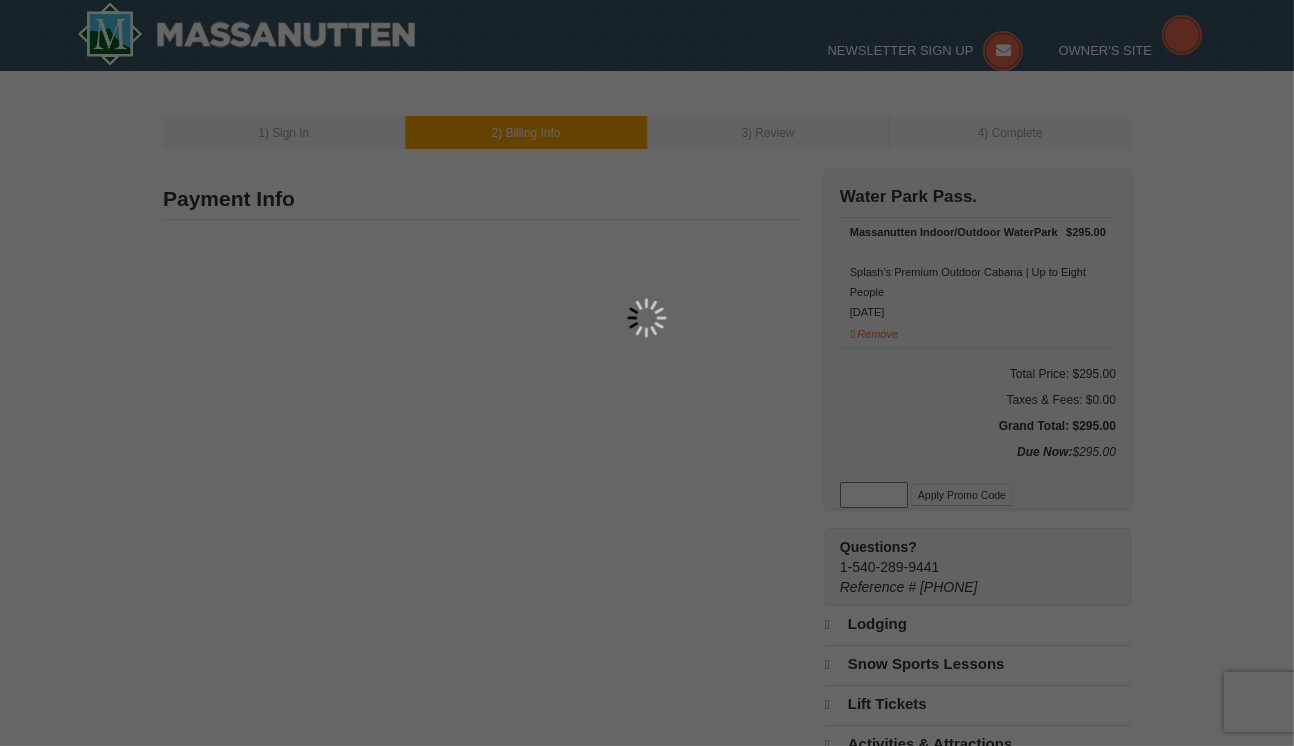 type on "[FIRST] [LAST]" 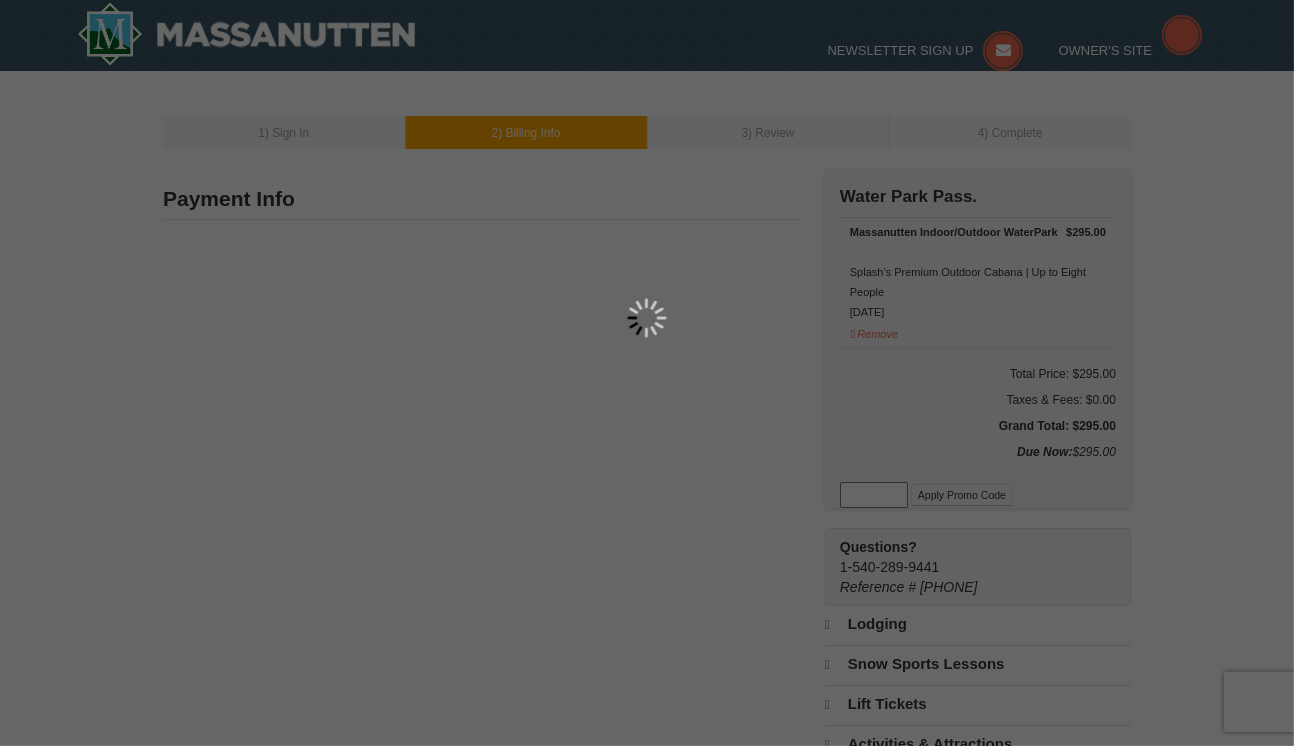 type on "207 Lakeside Drive" 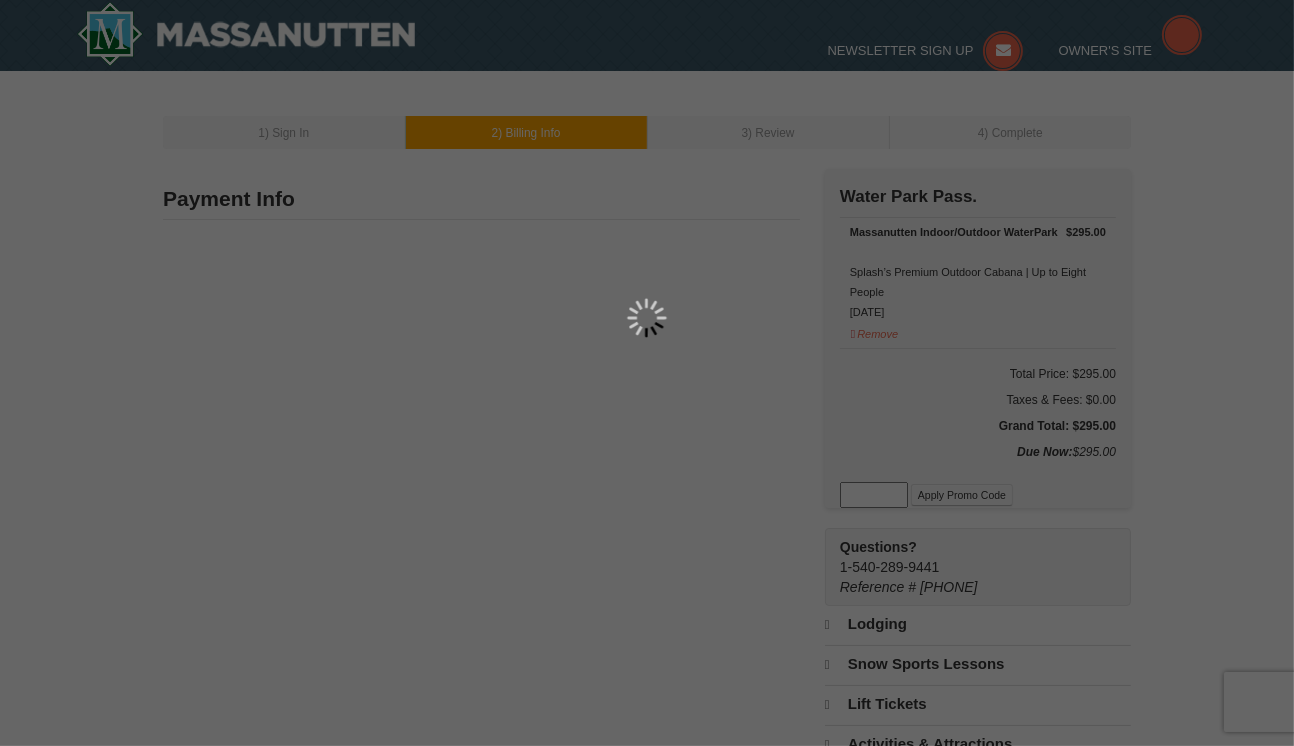 type on "T3" 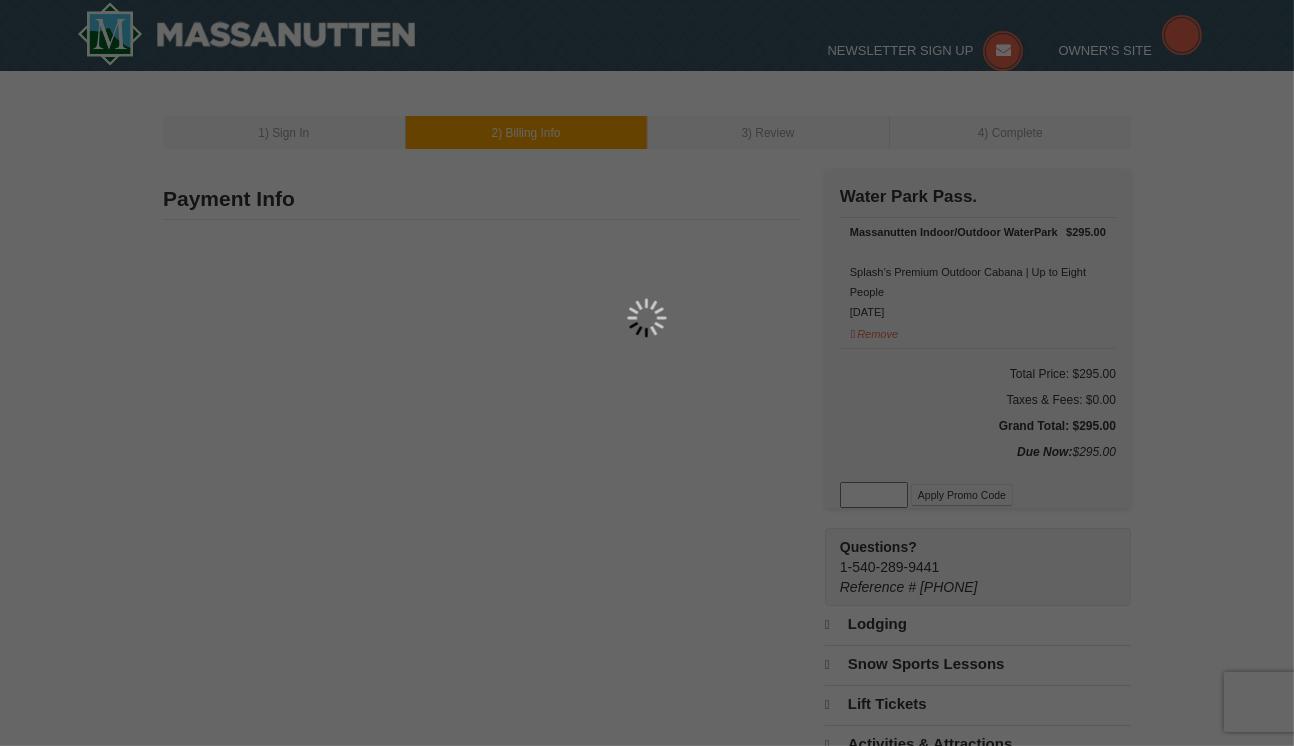 type on "GREENBELT" 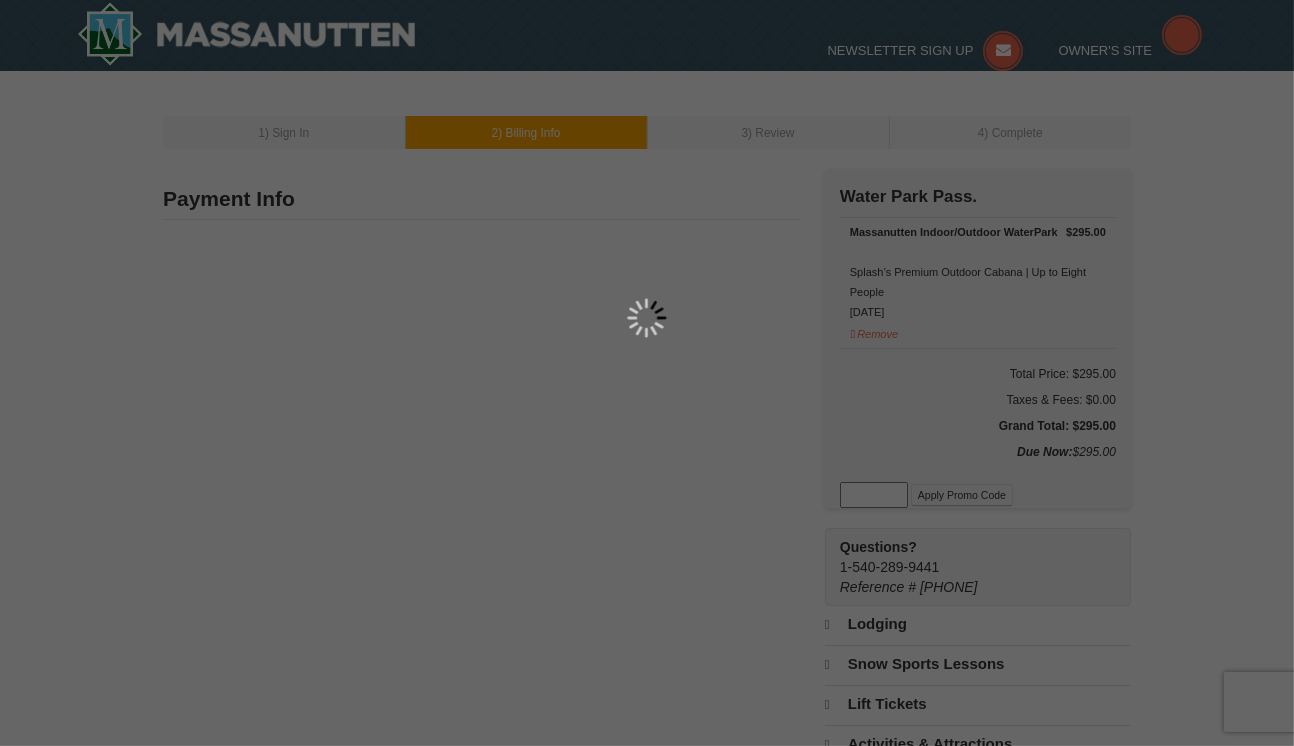 type on "20770" 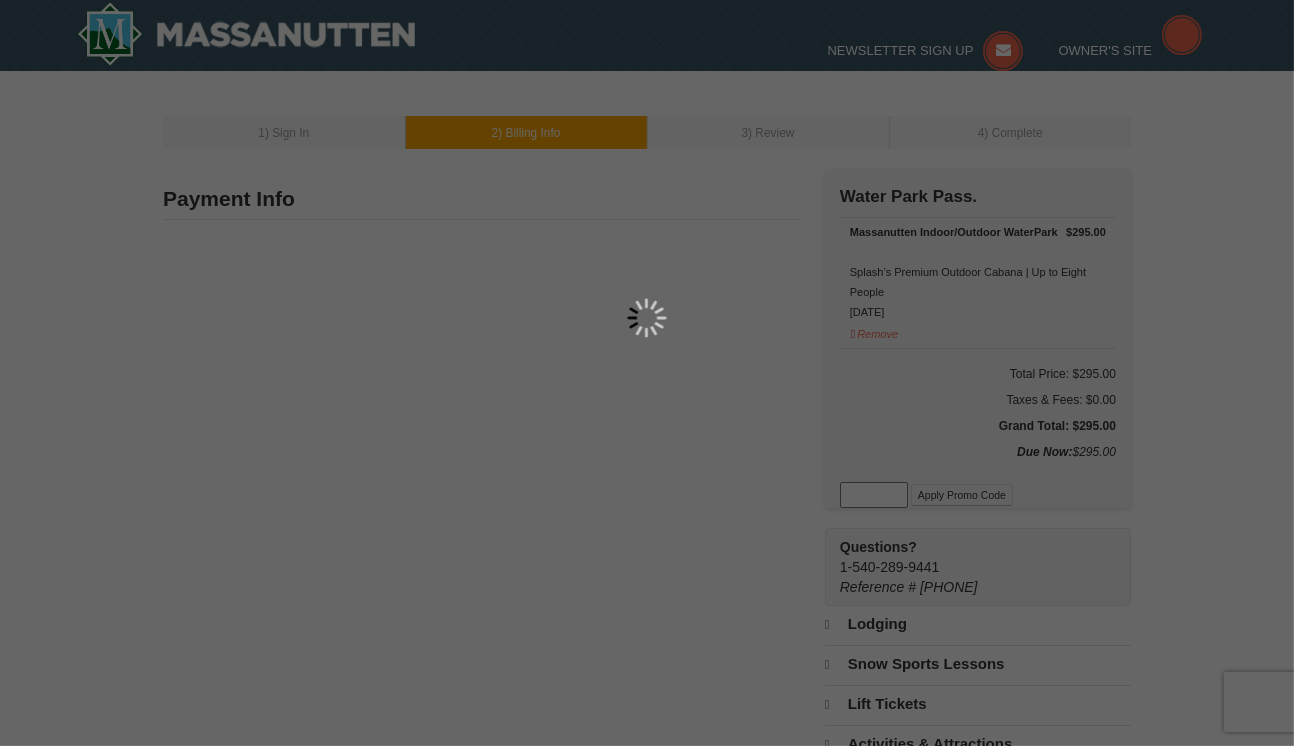 type on "240" 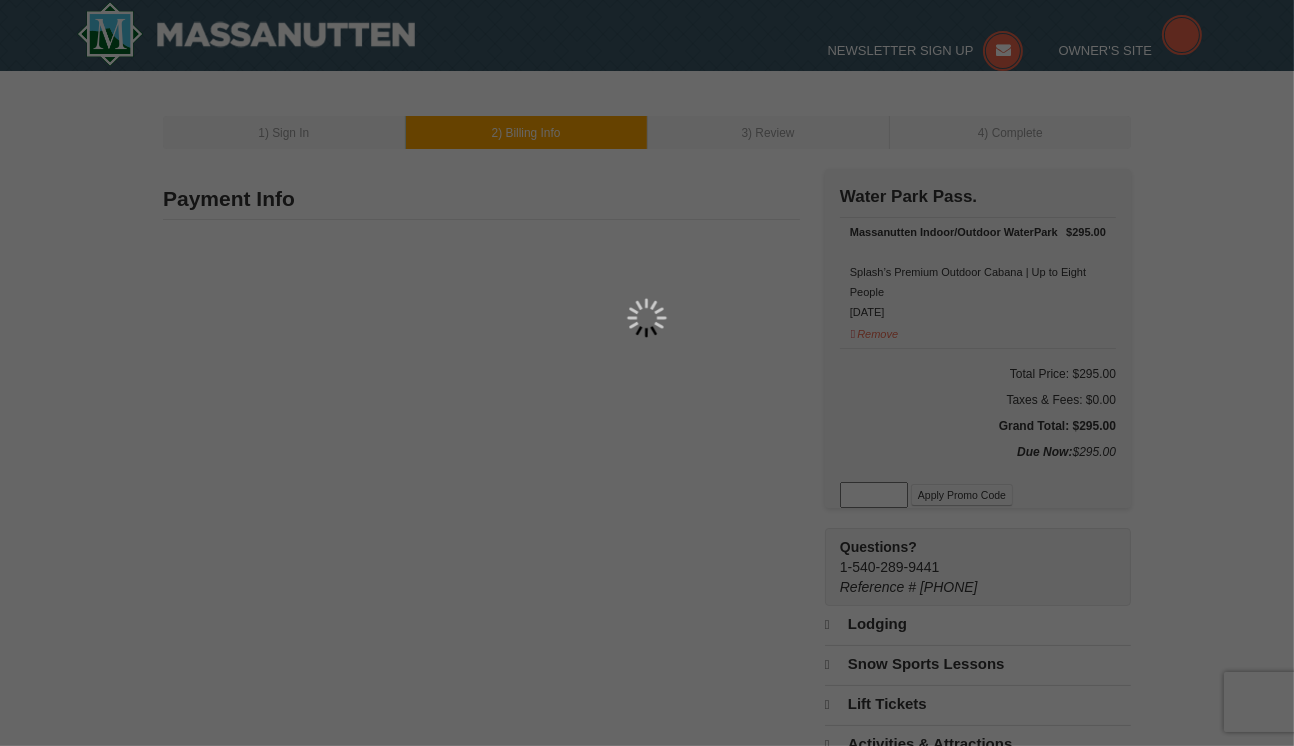 type on "714" 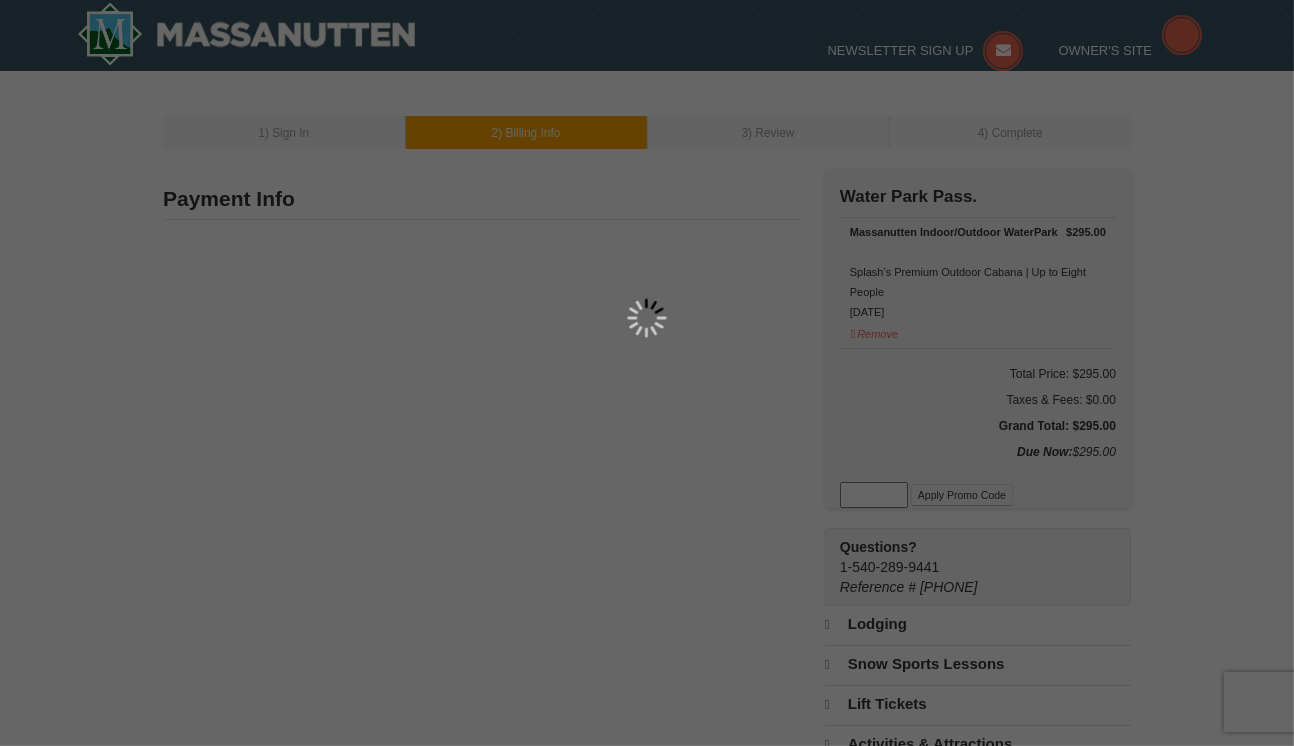 type on "2969" 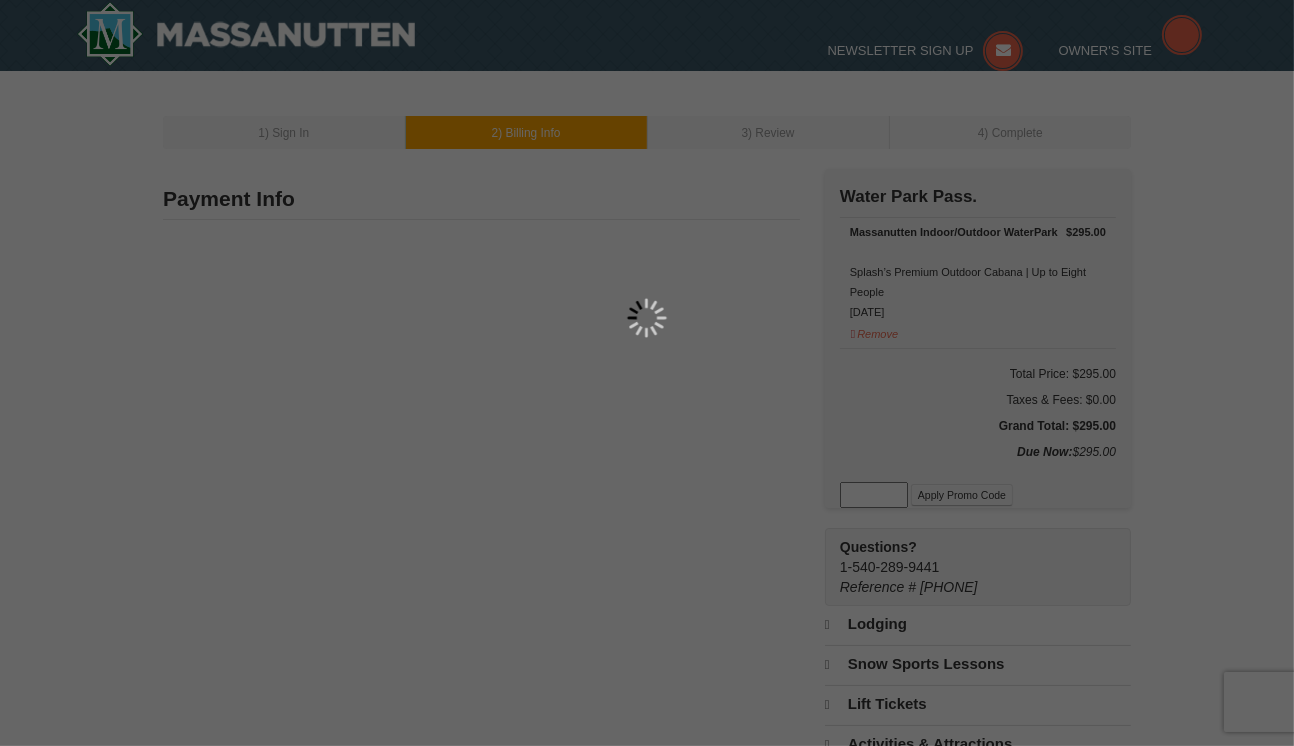 type on "[USERNAME]@[DOMAIN].com" 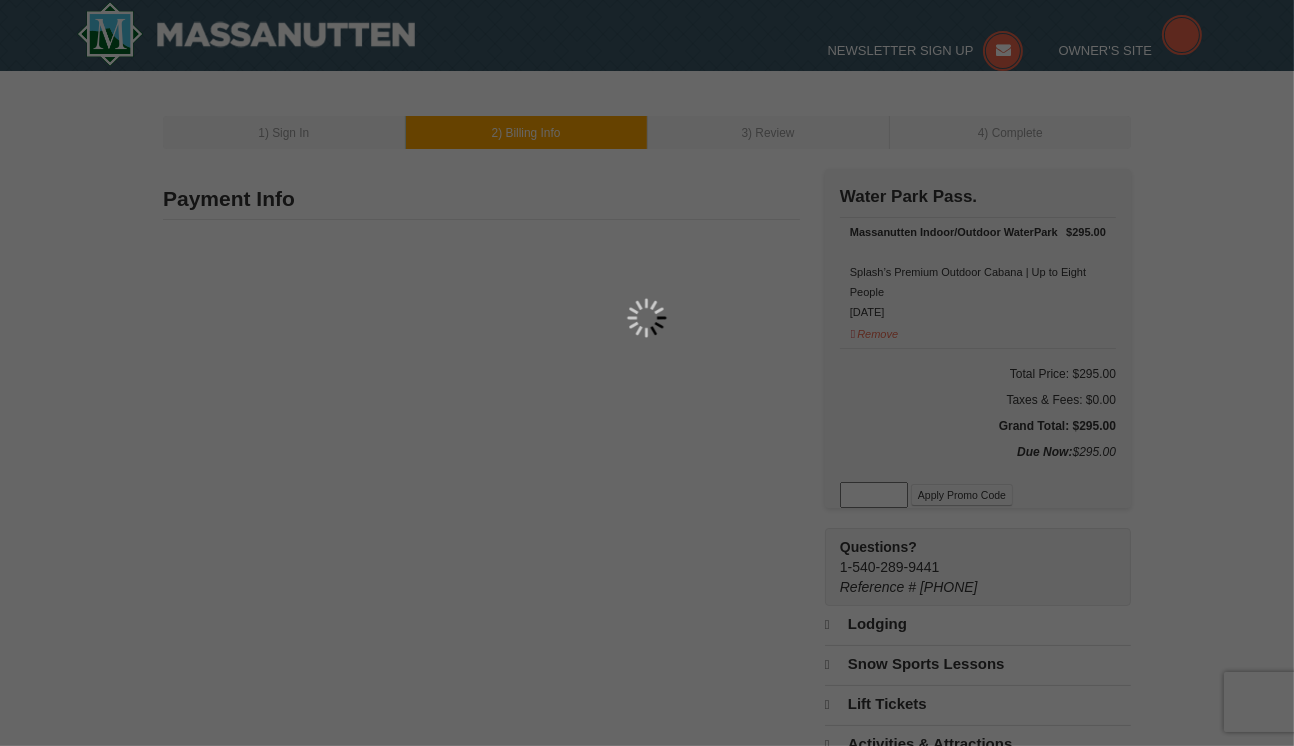 select on "MD" 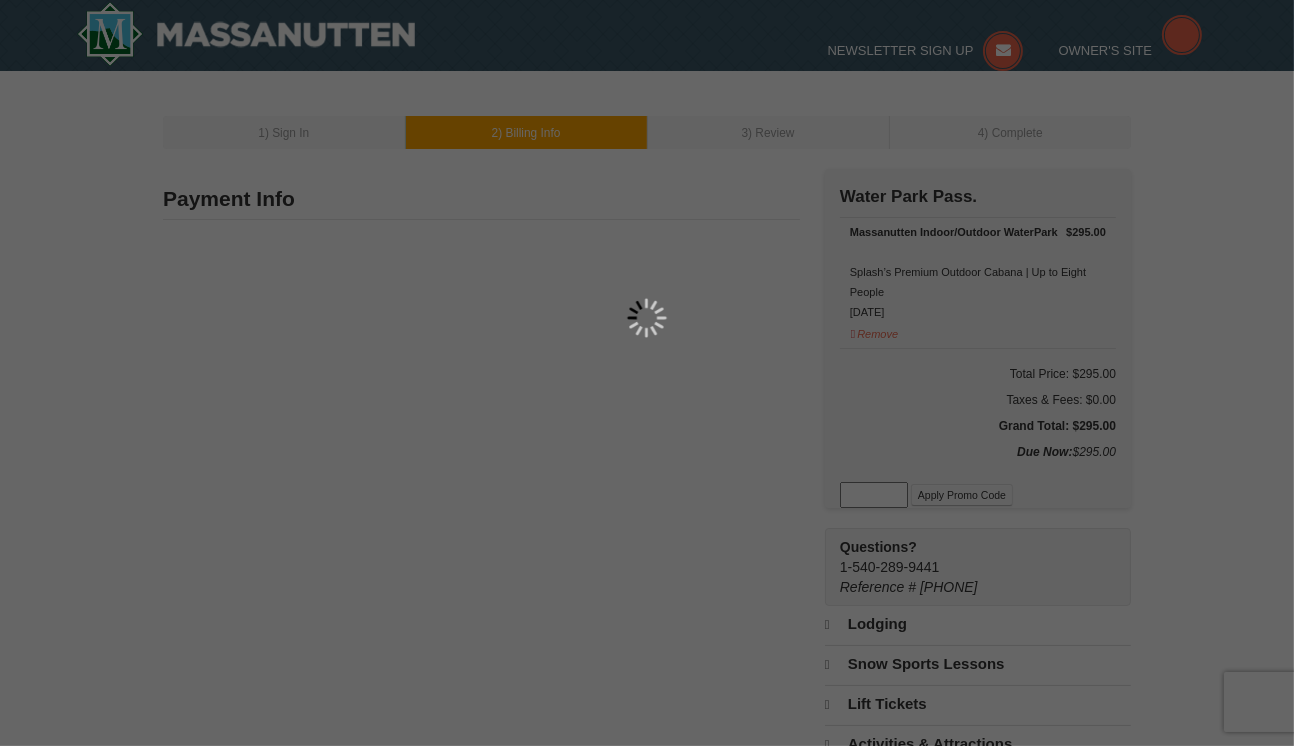 select on "8" 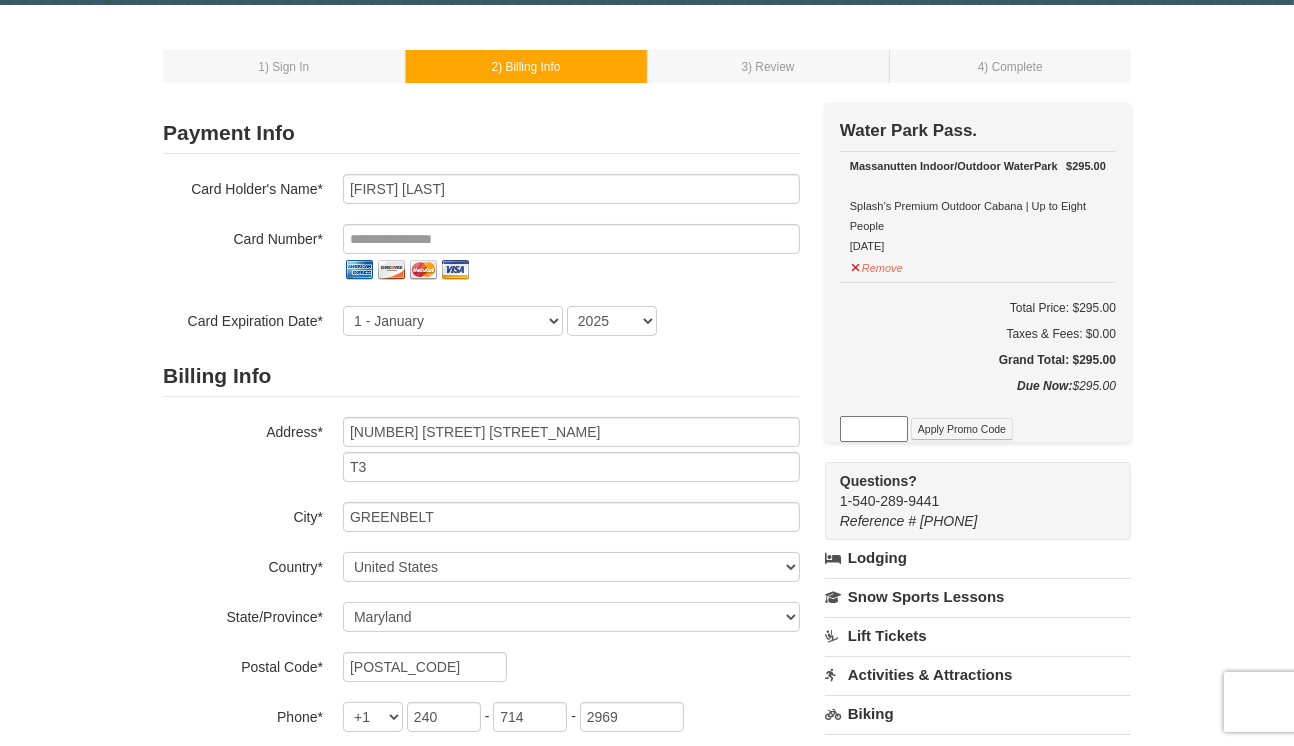 scroll, scrollTop: 64, scrollLeft: 0, axis: vertical 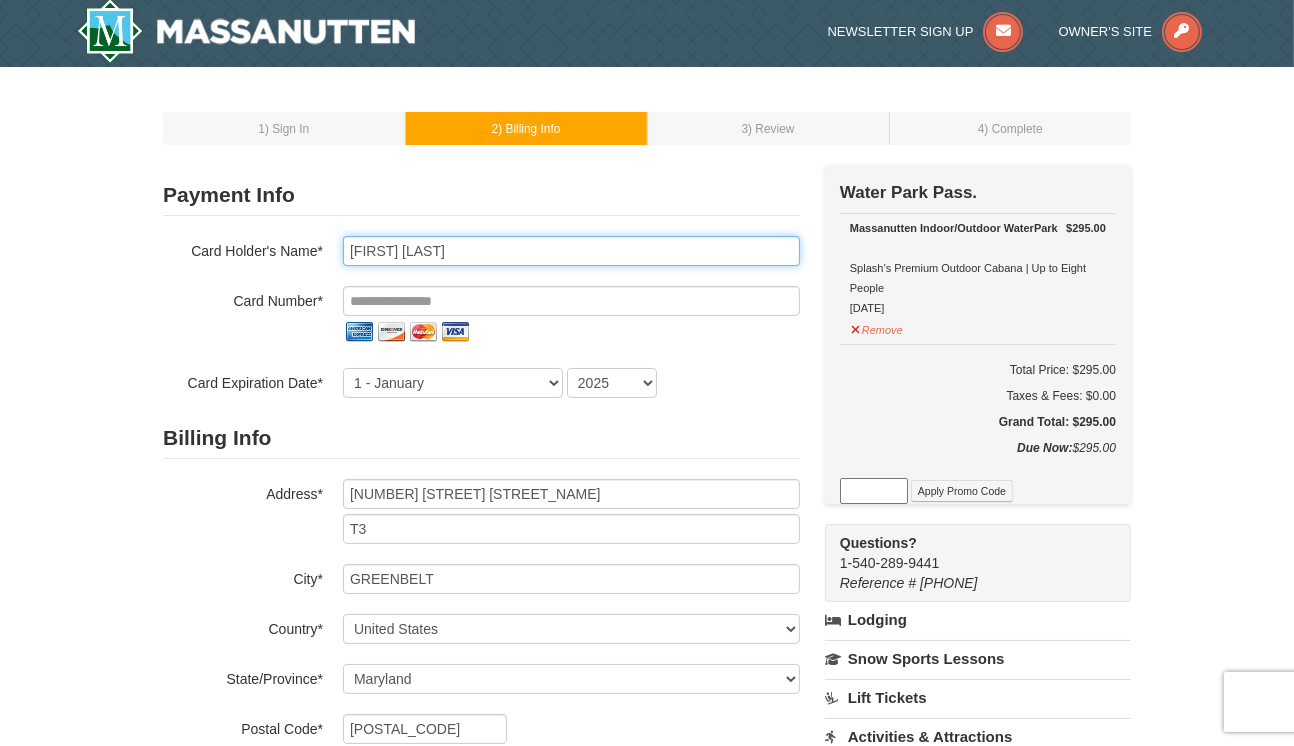 drag, startPoint x: 619, startPoint y: 255, endPoint x: 305, endPoint y: 231, distance: 314.91586 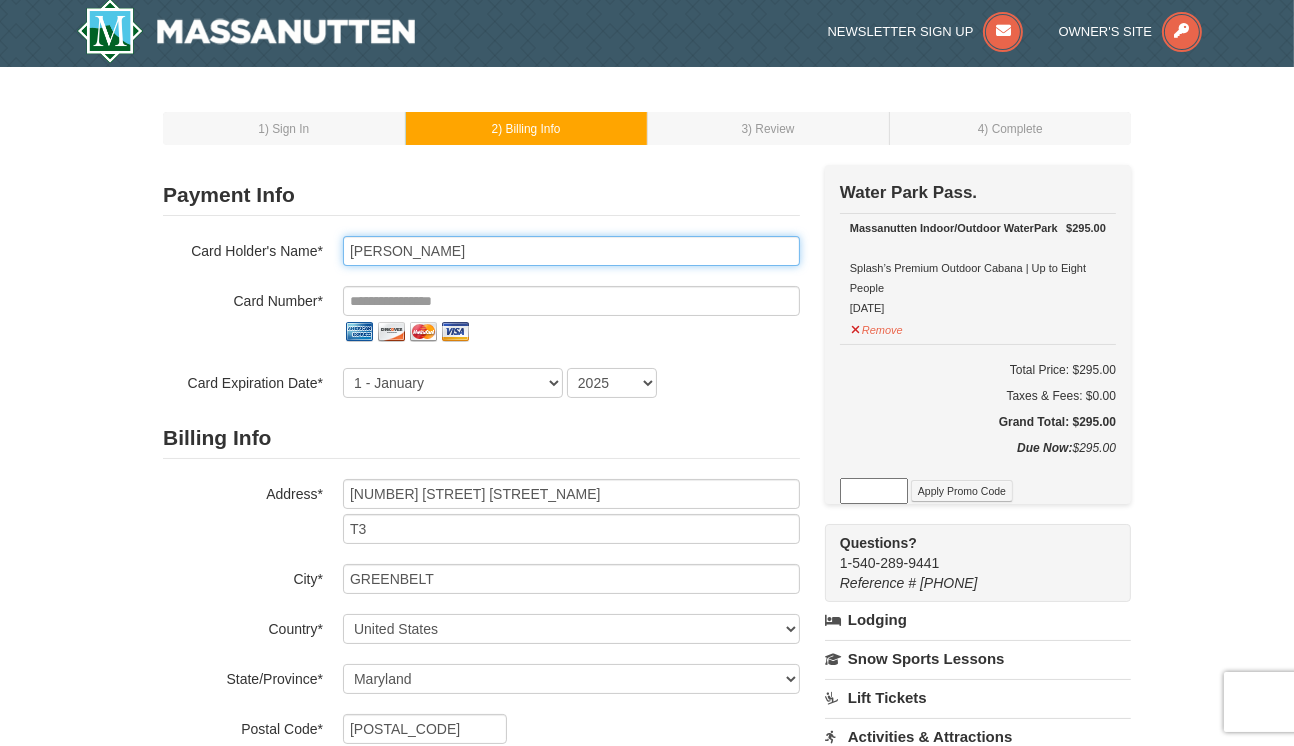 type on "Betelehem Jimma" 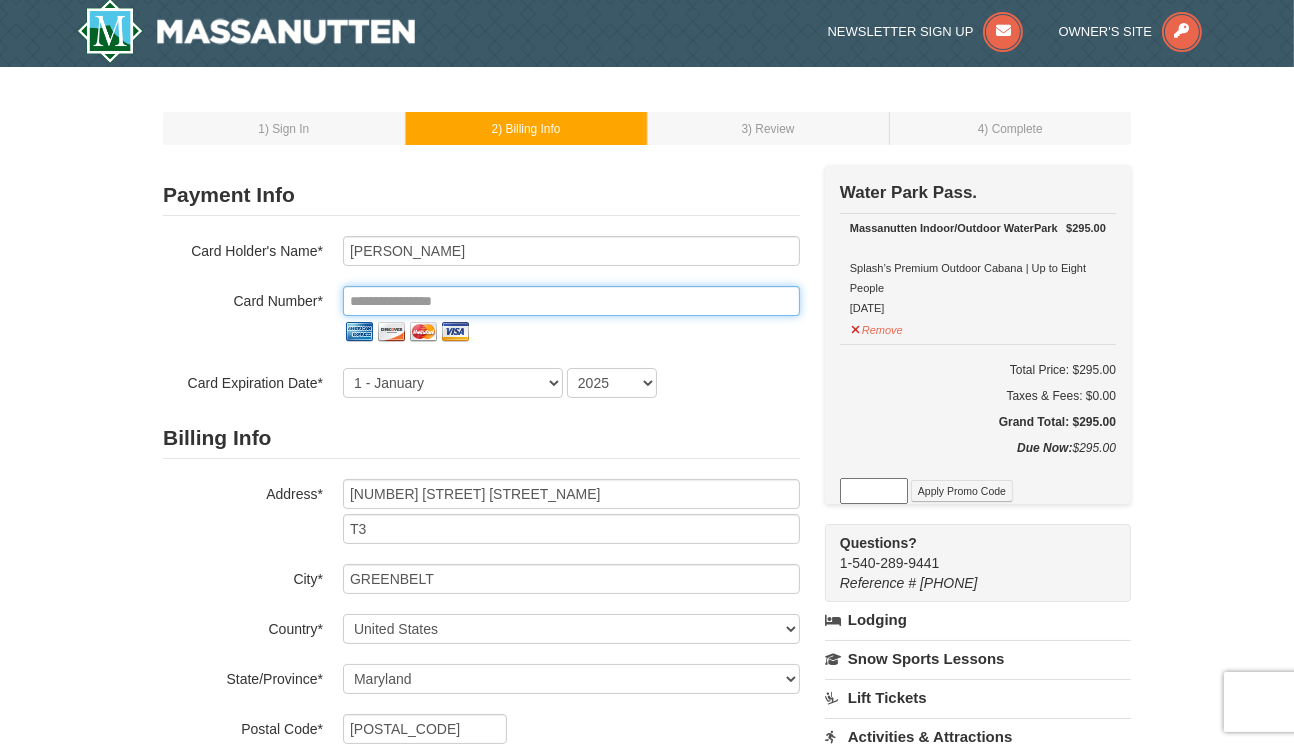 click at bounding box center [571, 301] 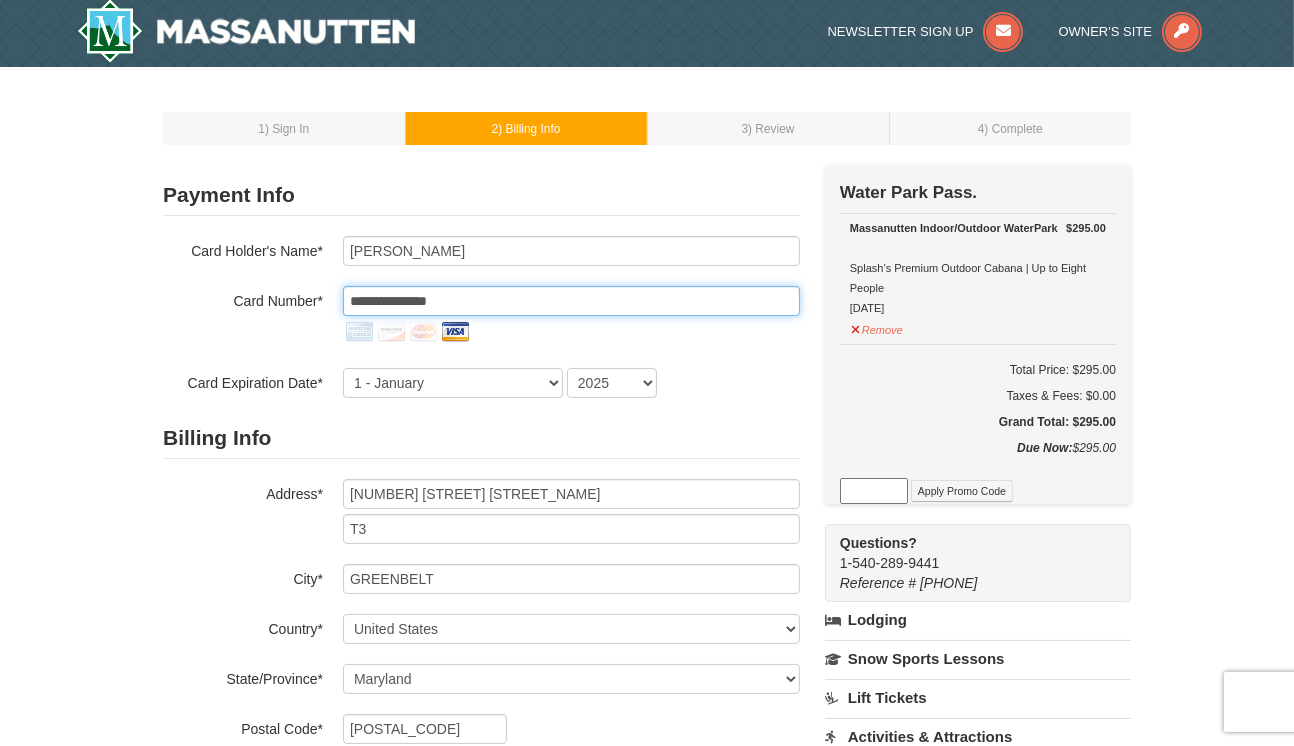 type on "**********" 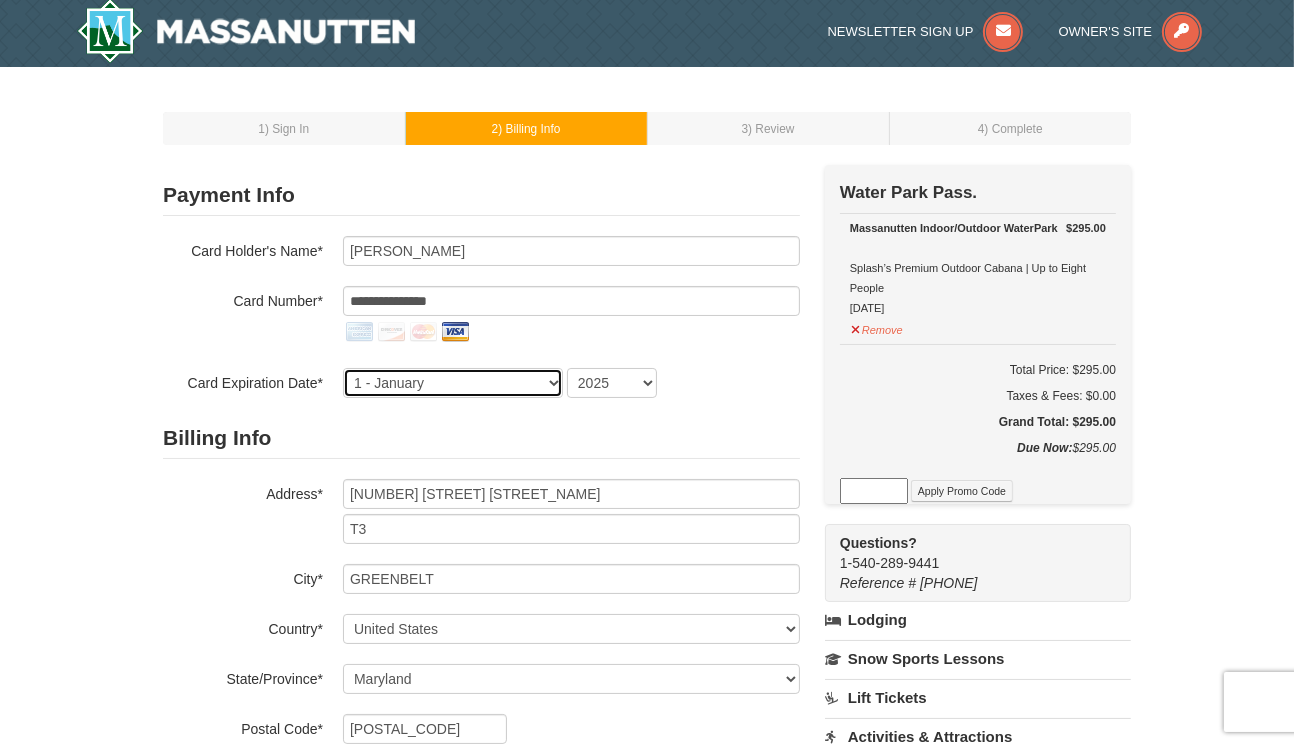 click on "1 - January 2 - February 3 - March 4 - April 5 - May 6 - June 7 - July 8 - August 9 - September 10 - October 11 - November 12 - December" at bounding box center (453, 383) 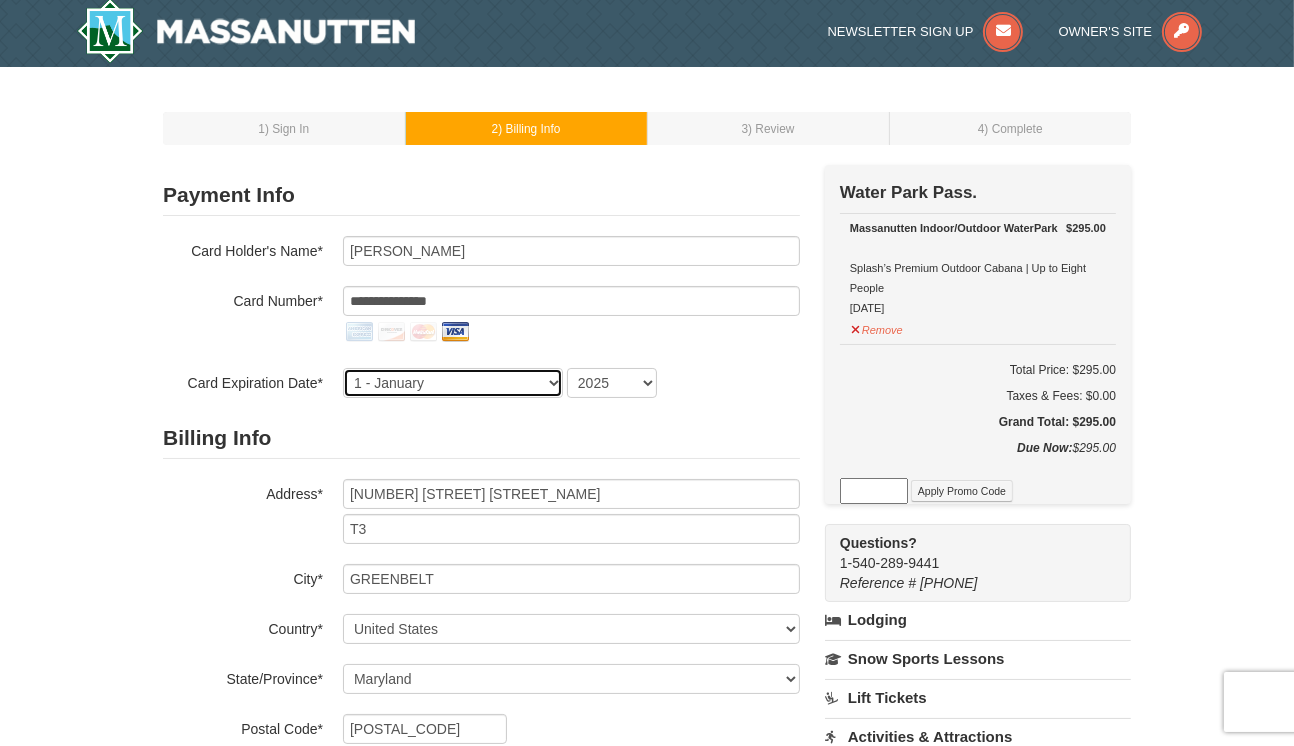 select on "4" 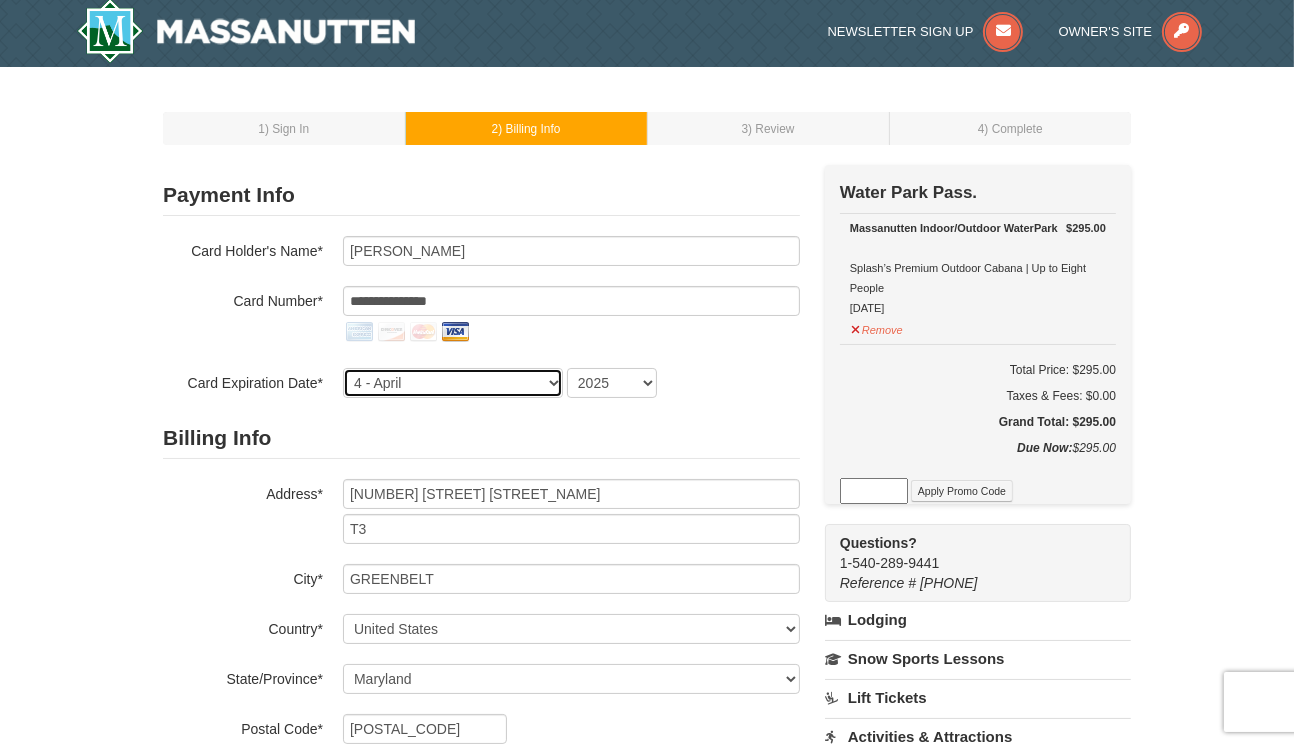click on "1 - January 2 - February 3 - March 4 - April 5 - May 6 - June 7 - July 8 - August 9 - September 10 - October 11 - November 12 - December" at bounding box center [453, 383] 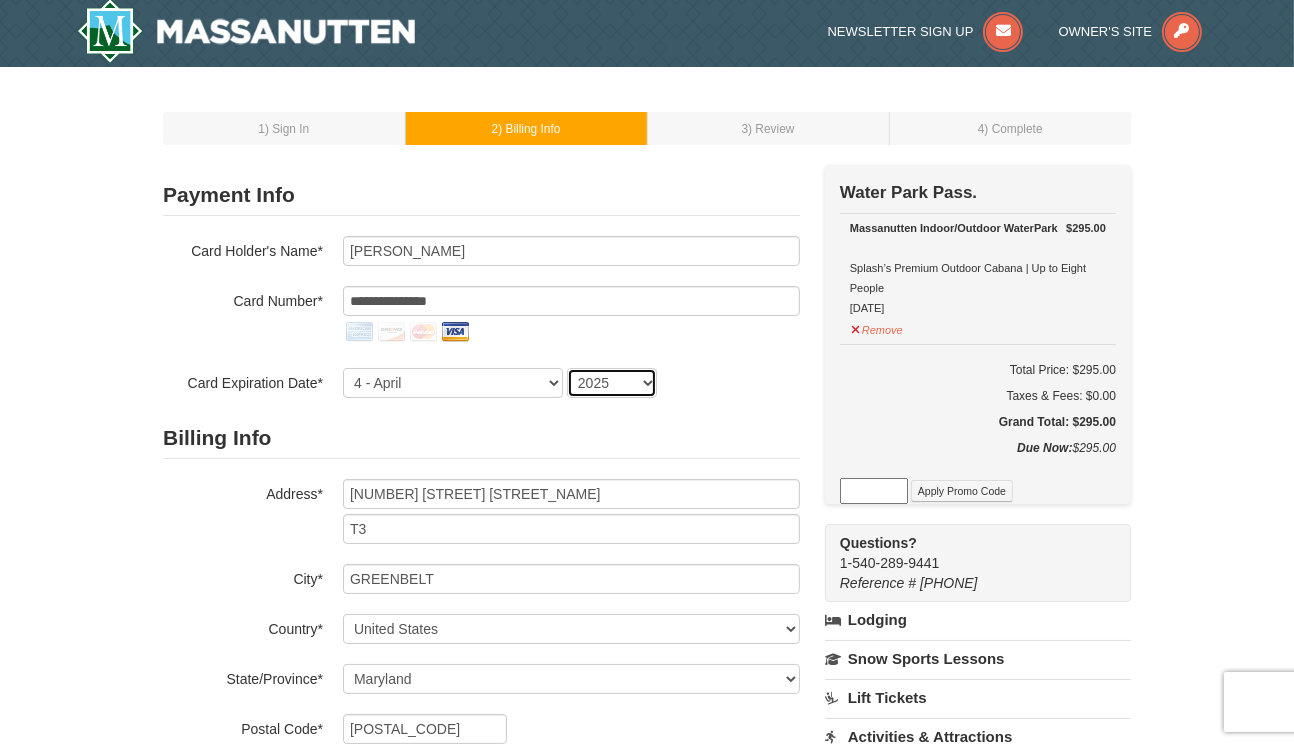 click on "2025 2026 2027 2028 2029 2030 2031 2032 2033 2034" at bounding box center (612, 383) 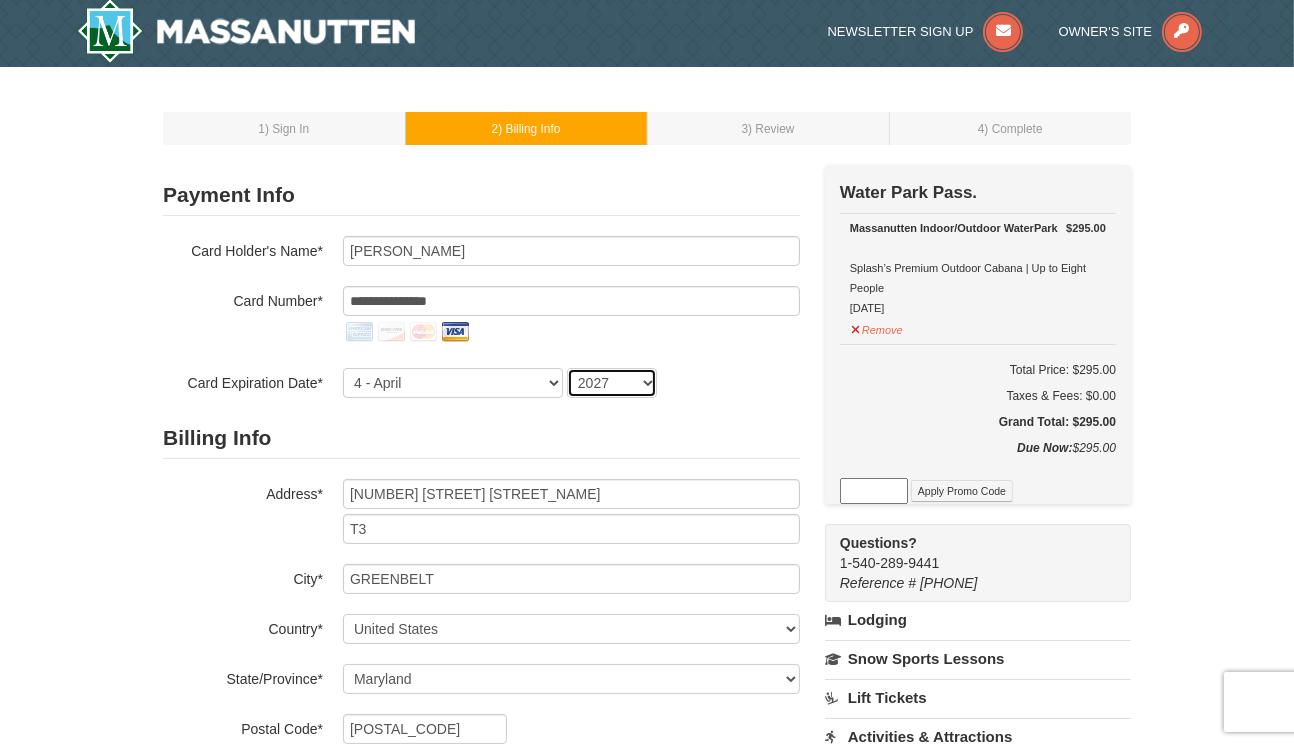 click on "2025 2026 2027 2028 2029 2030 2031 2032 2033 2034" at bounding box center (612, 383) 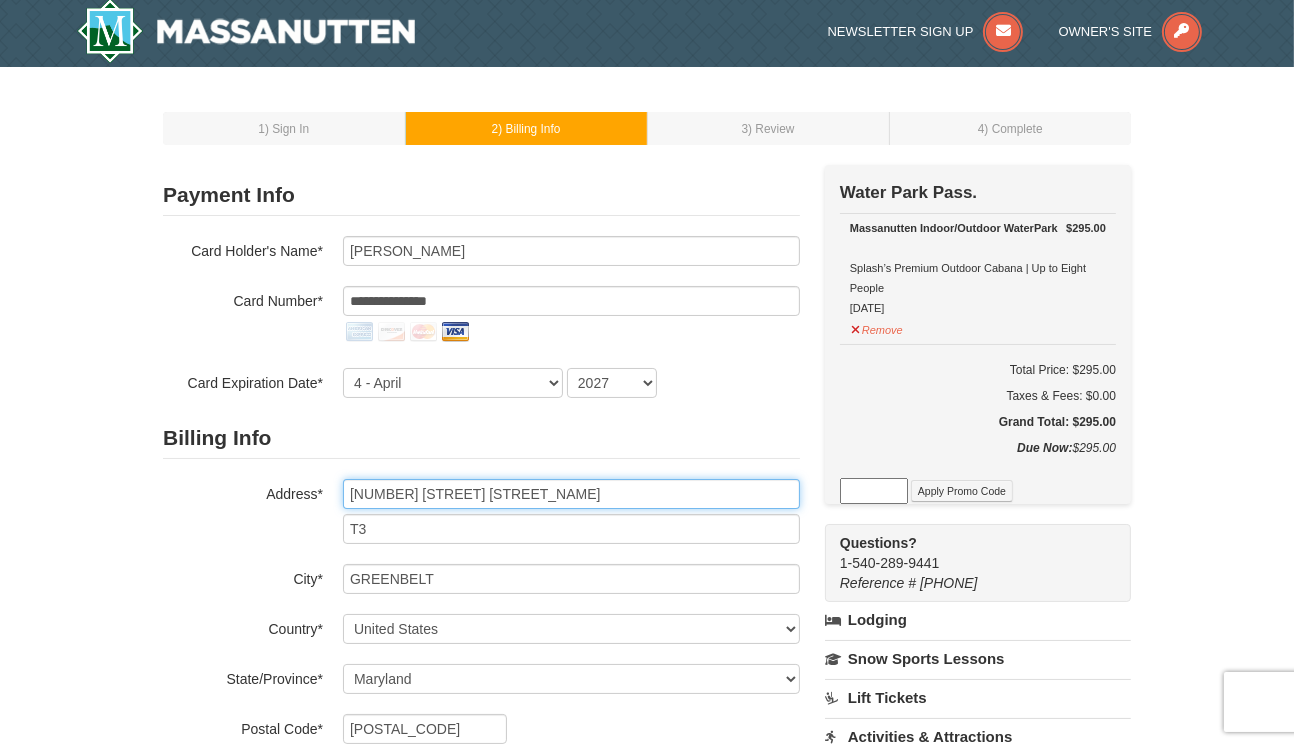 click on "207 Lakeside Drive" at bounding box center [571, 494] 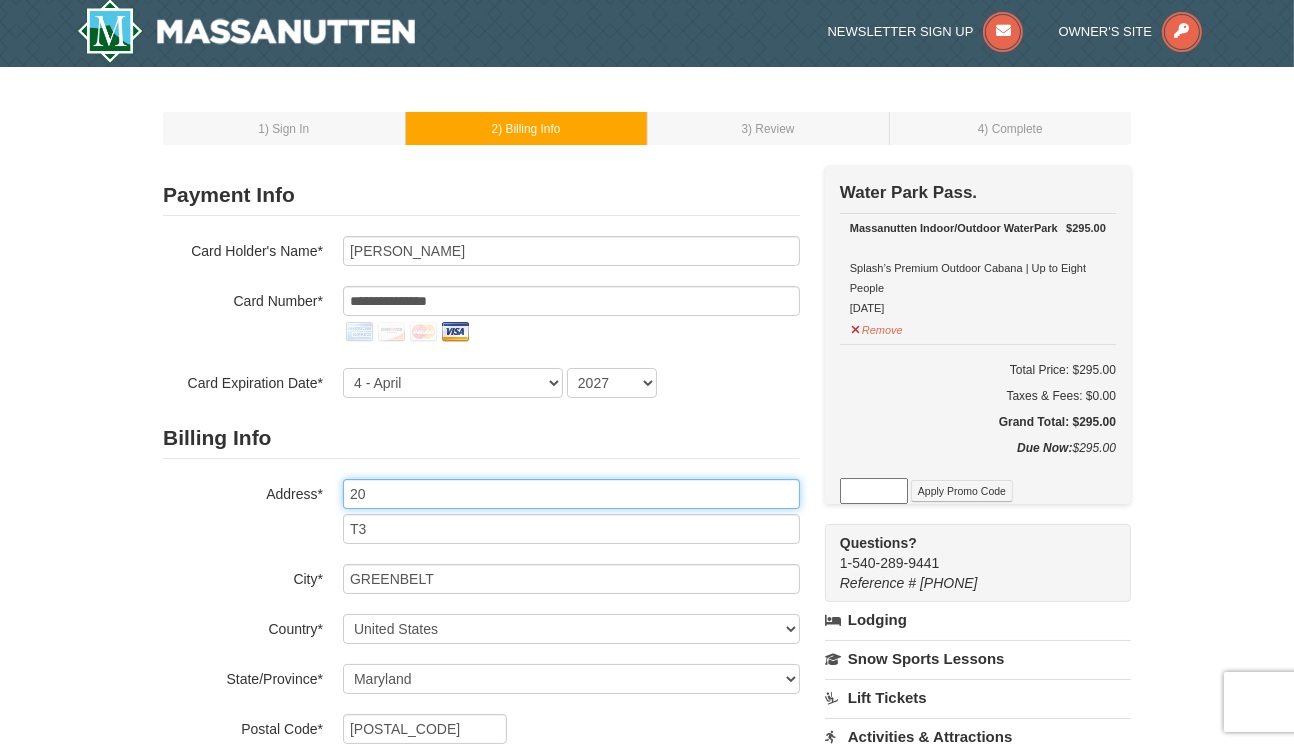 type on "2" 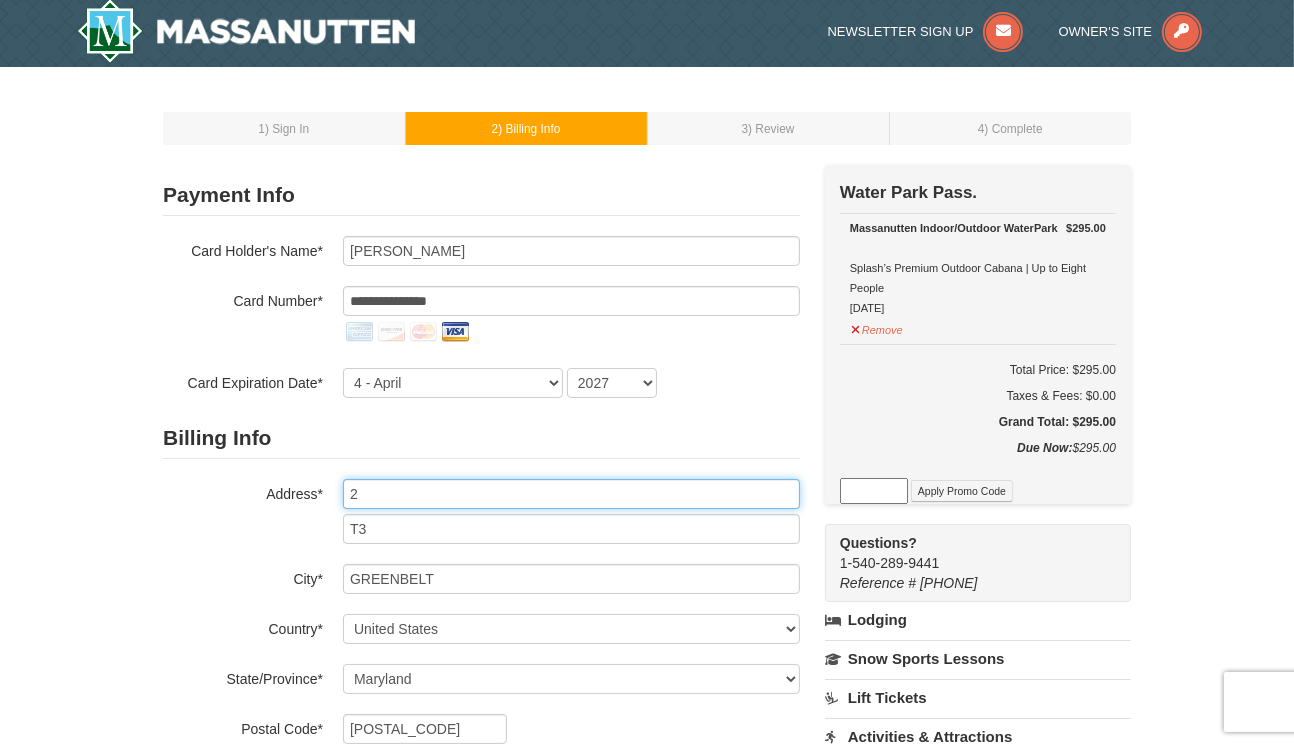 type 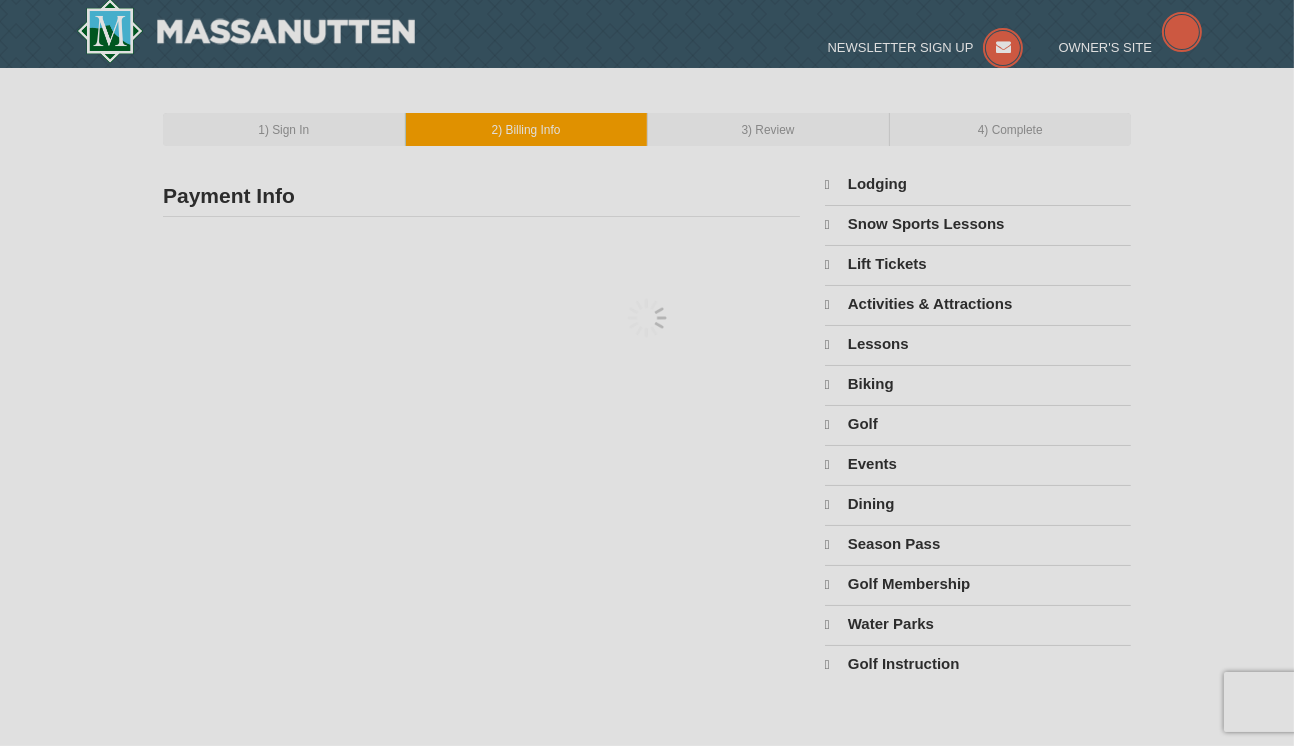 type on "[FIRST] [LAST]" 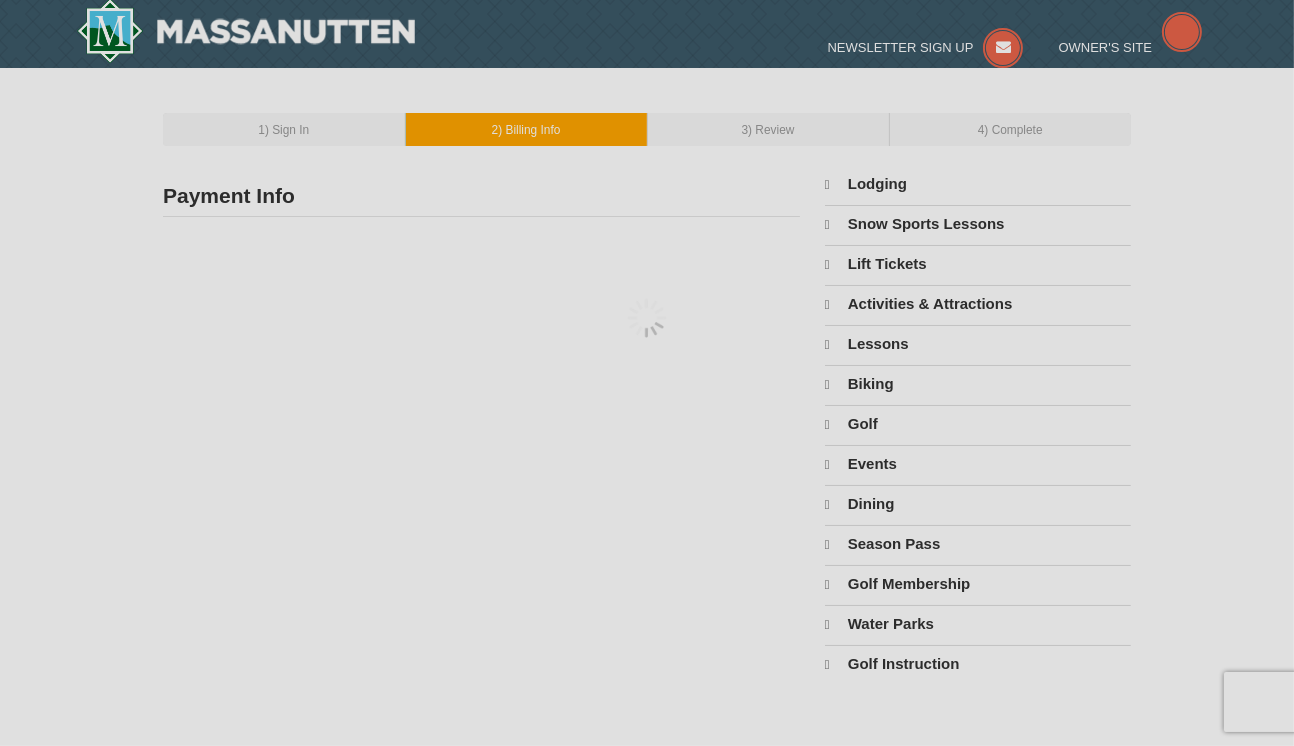 type on "[NUMBER] [STREET]" 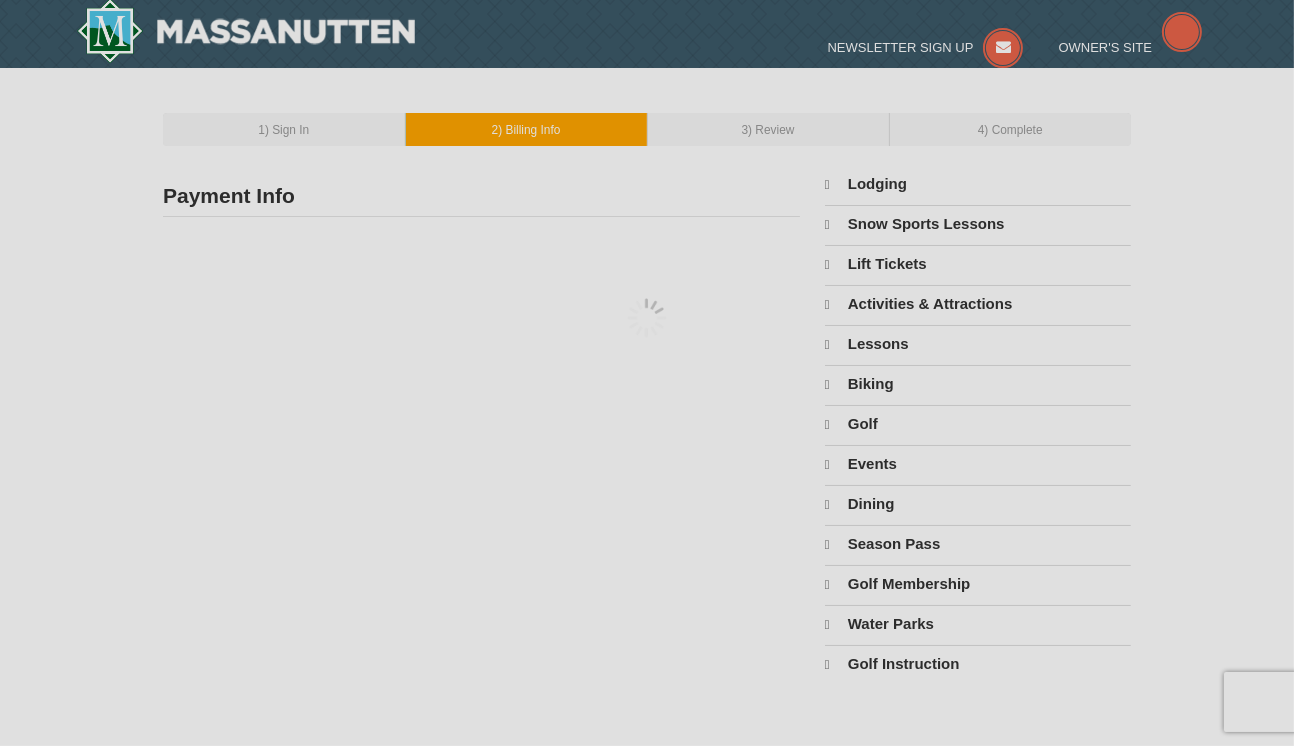 type on "T3" 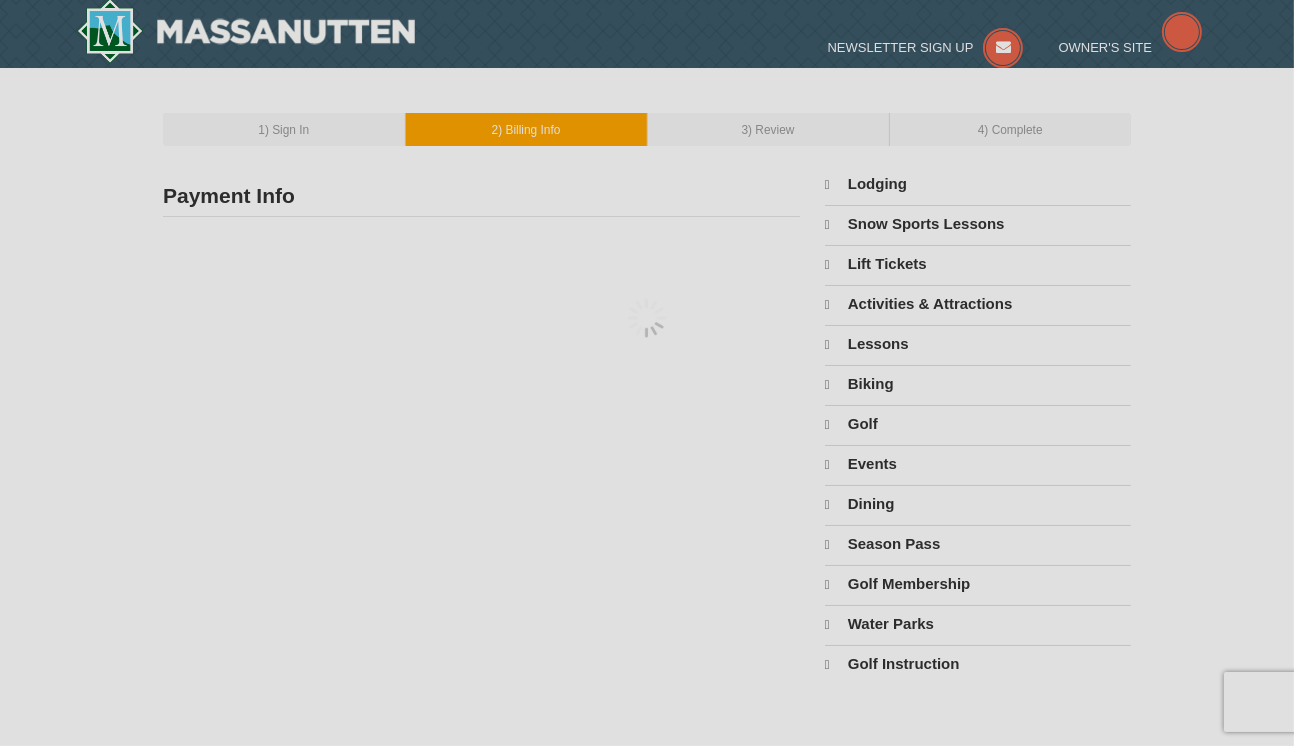 type on "GREENBELT" 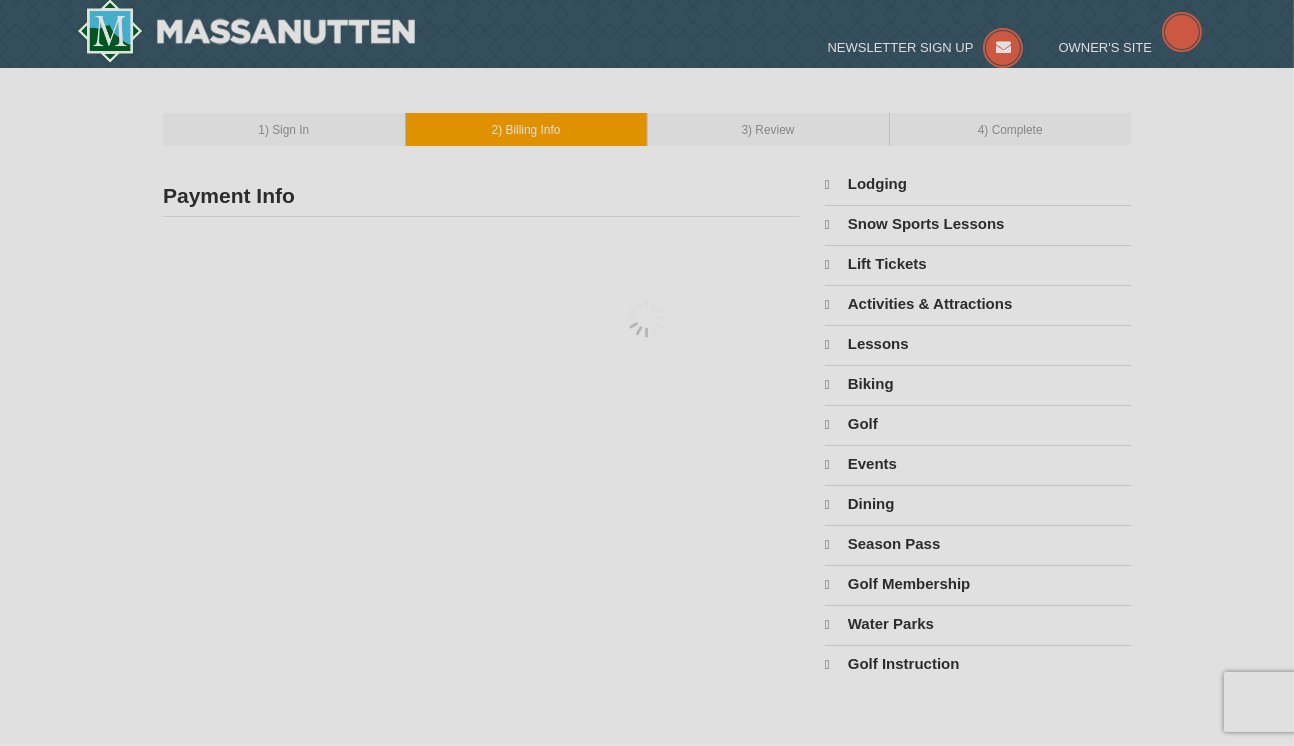 type on "20770" 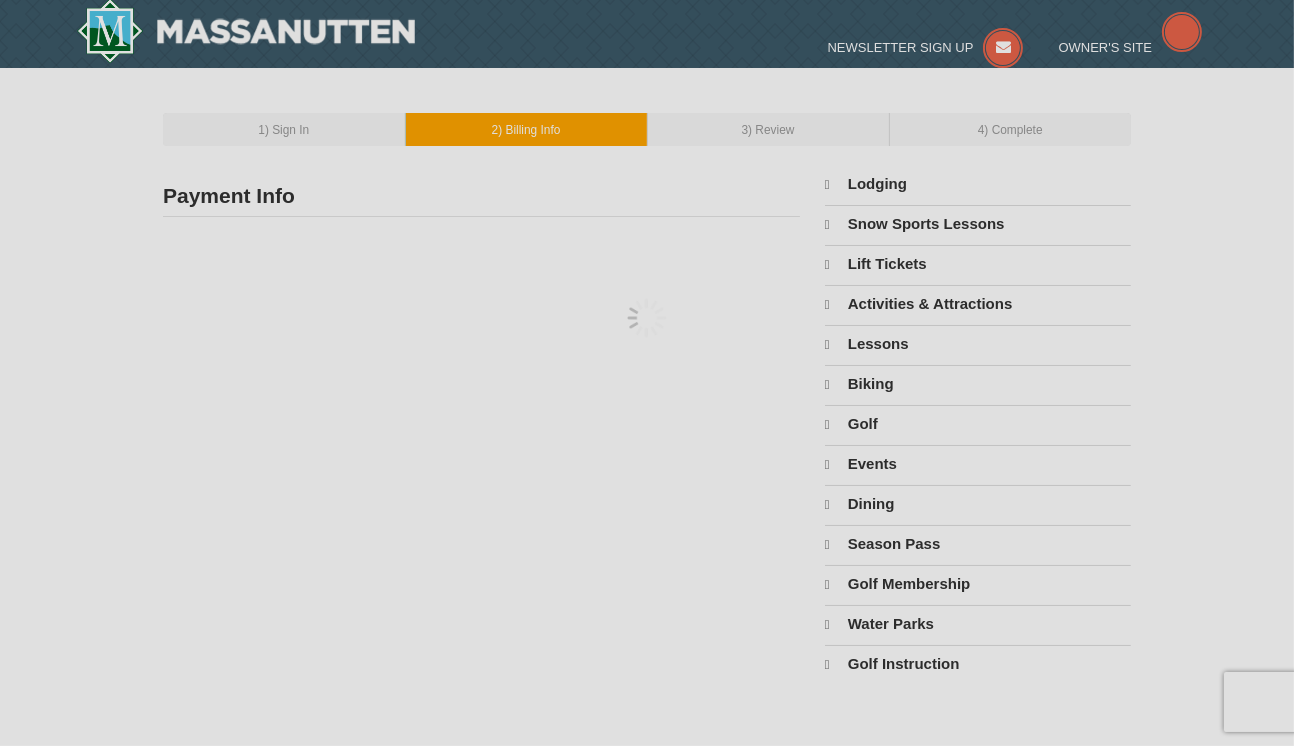 type on "240" 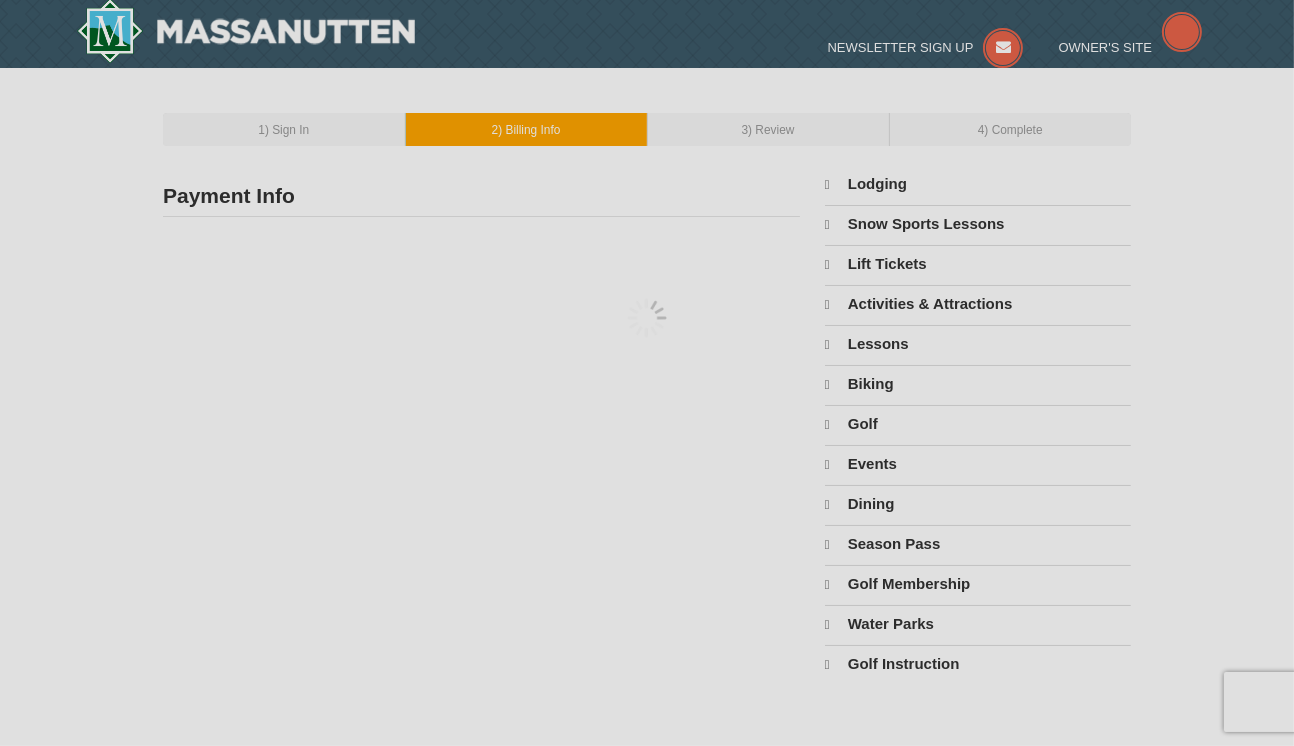 type on "714" 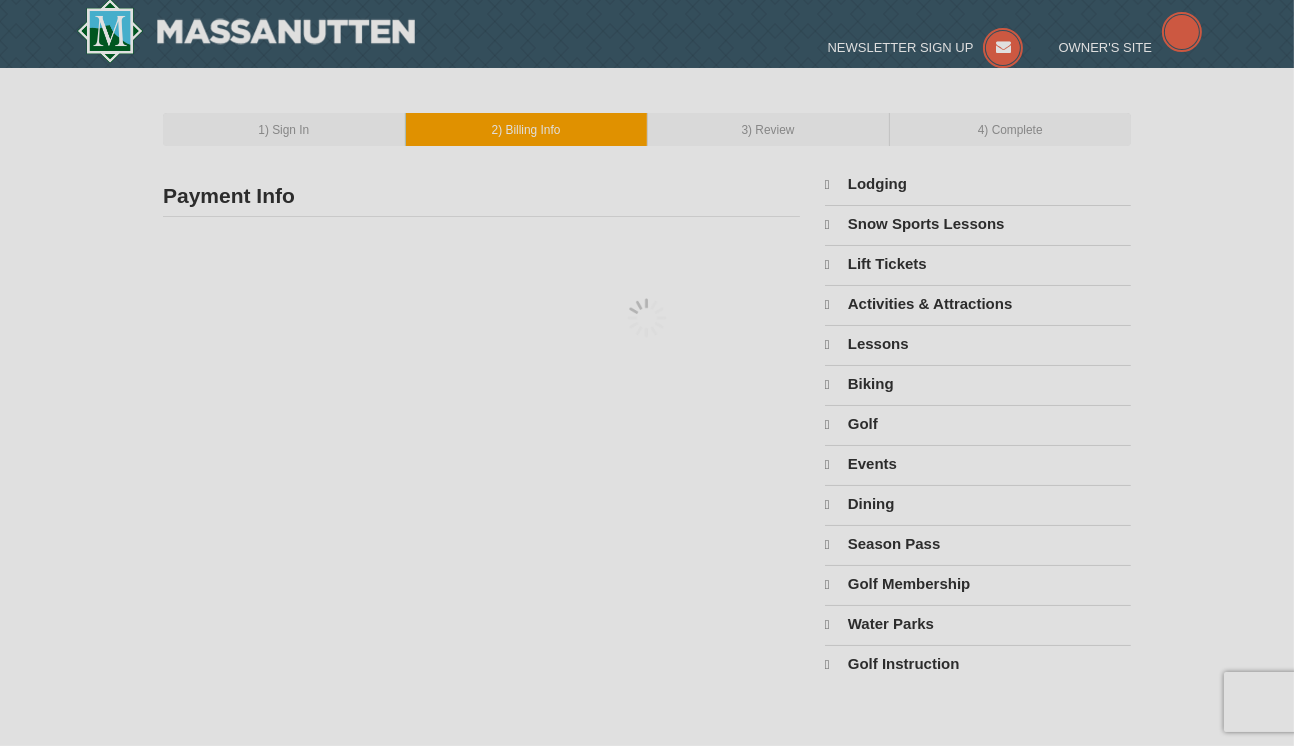 type on "2969" 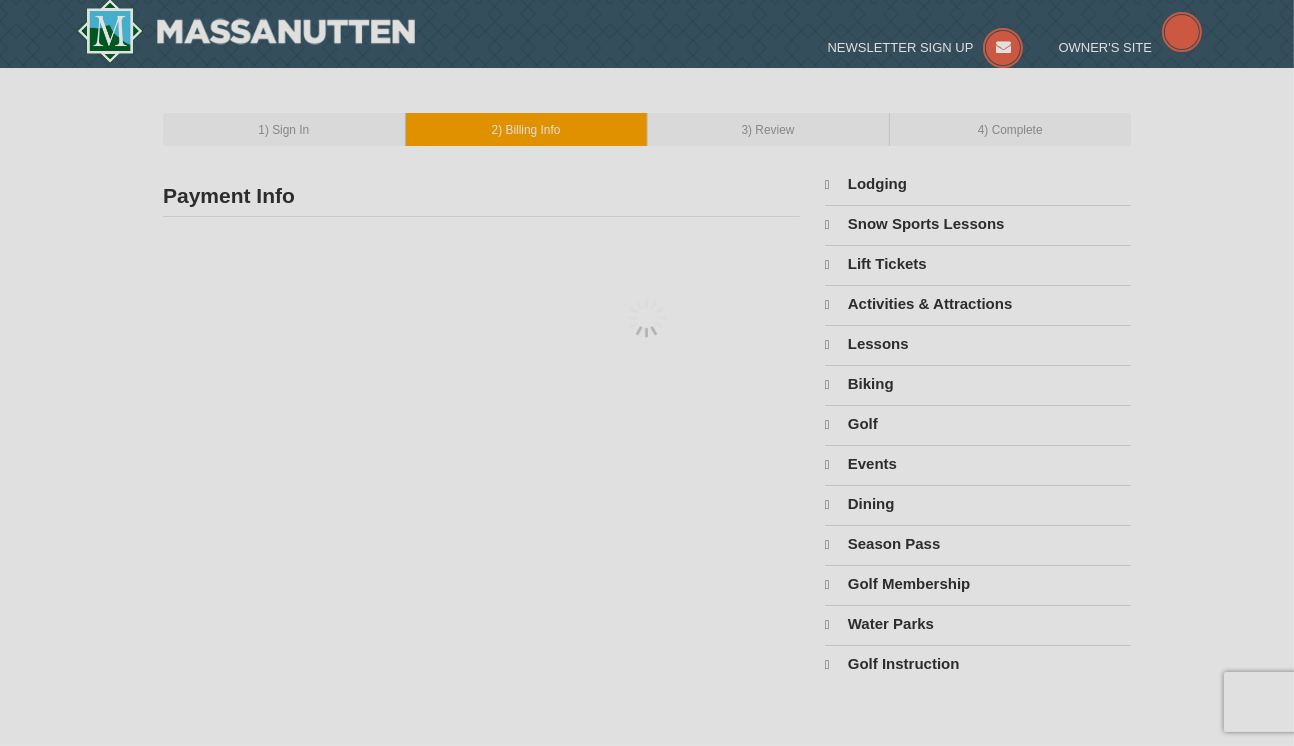 type on "stephrholt@gmail.com" 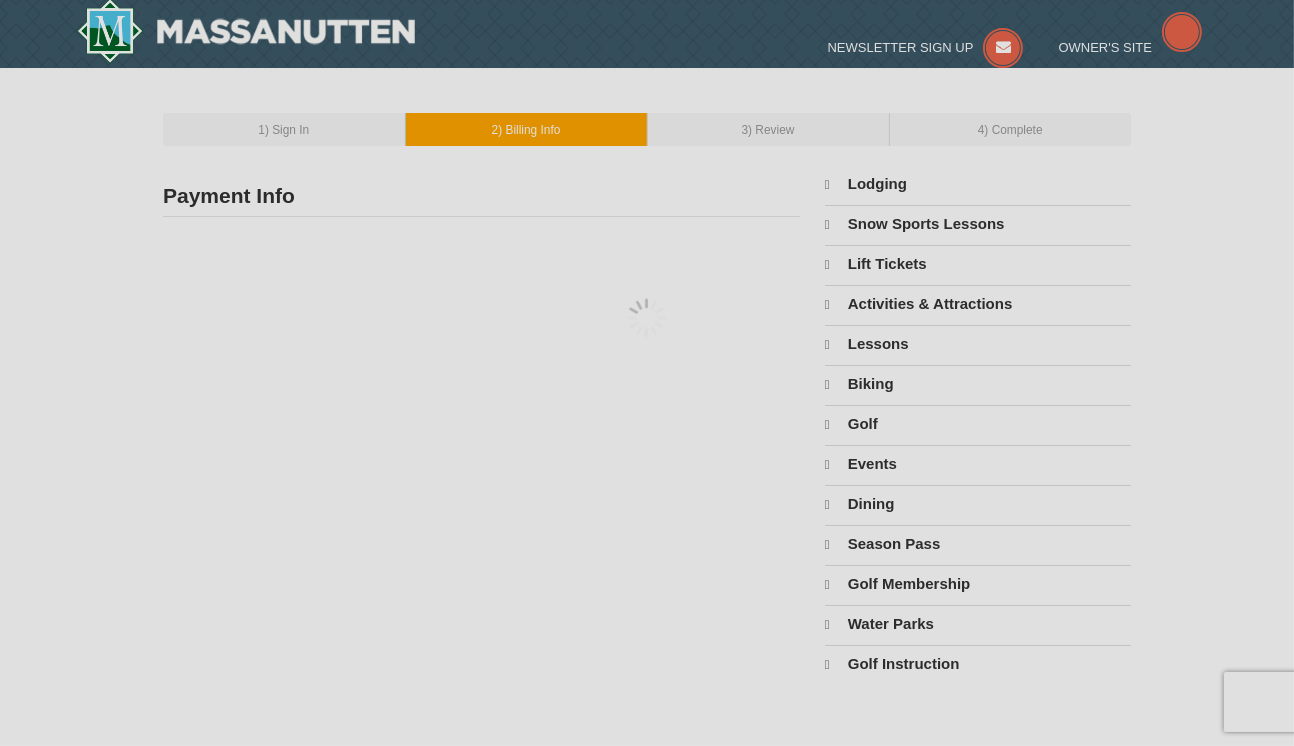 select on "MD" 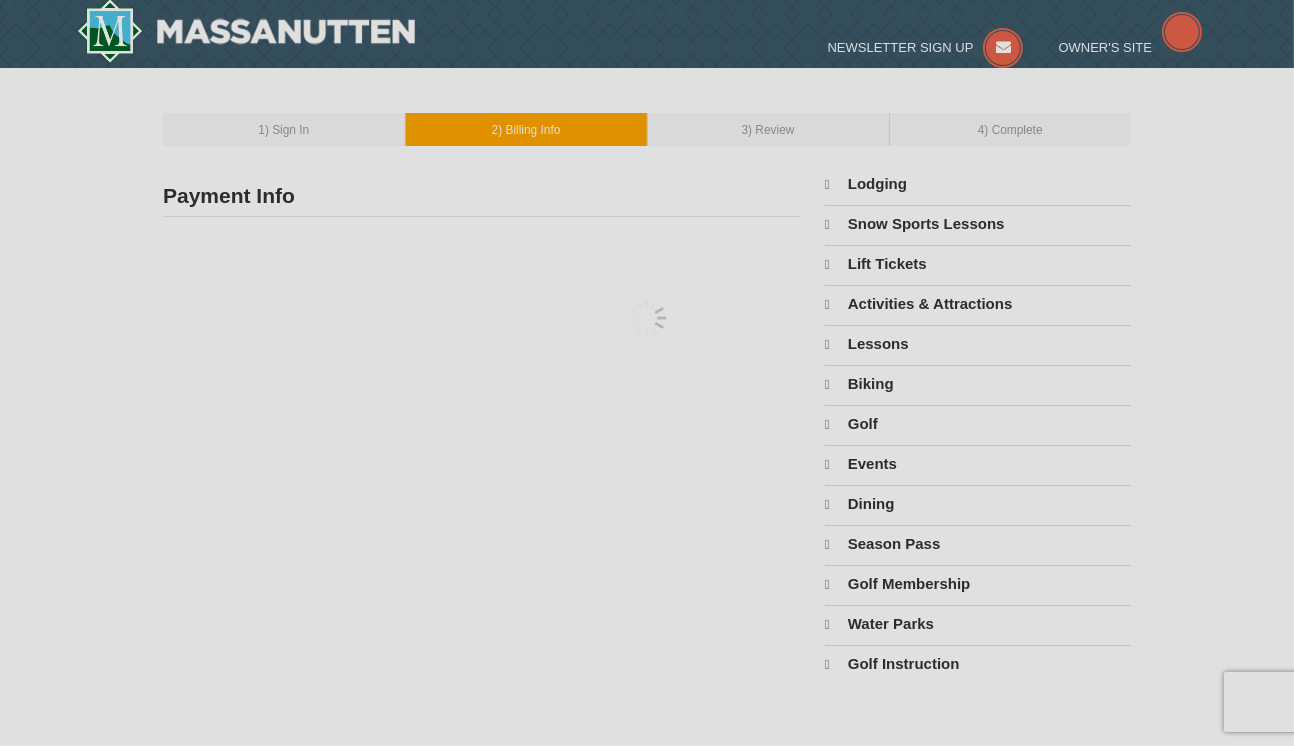 select on "8" 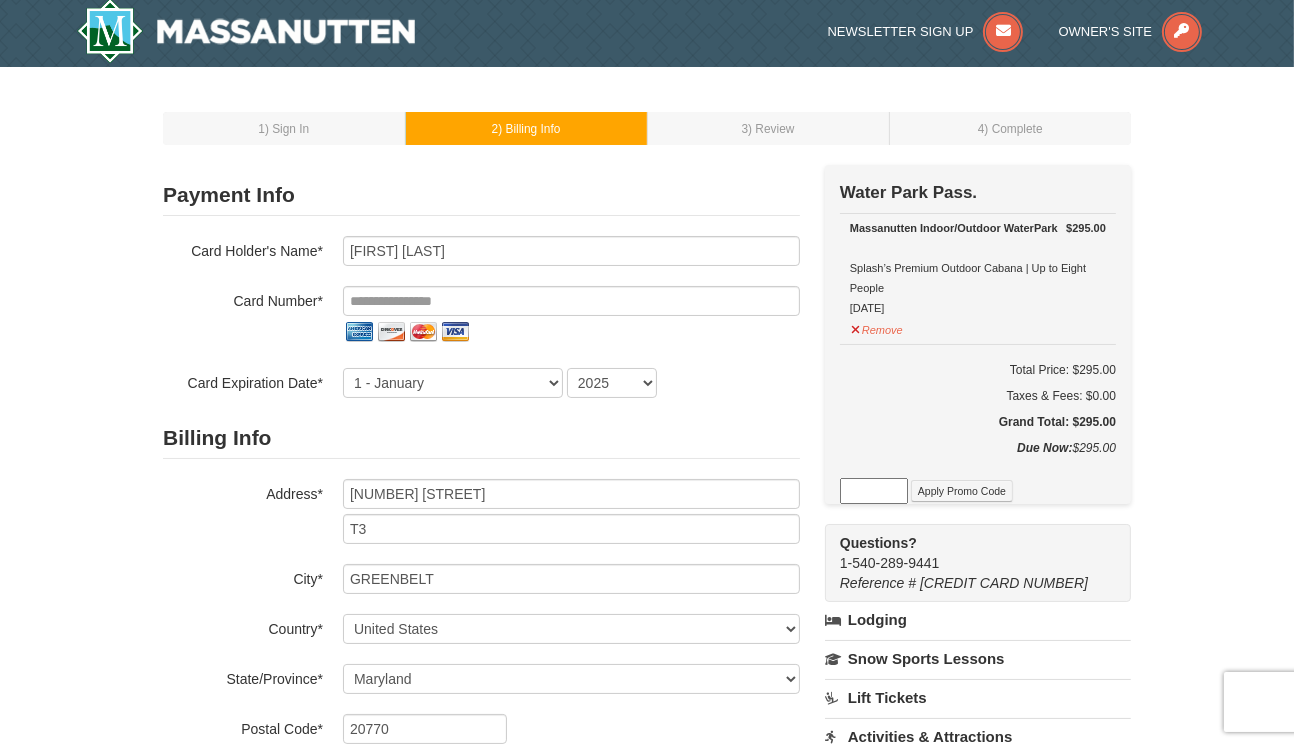 scroll, scrollTop: 3, scrollLeft: 0, axis: vertical 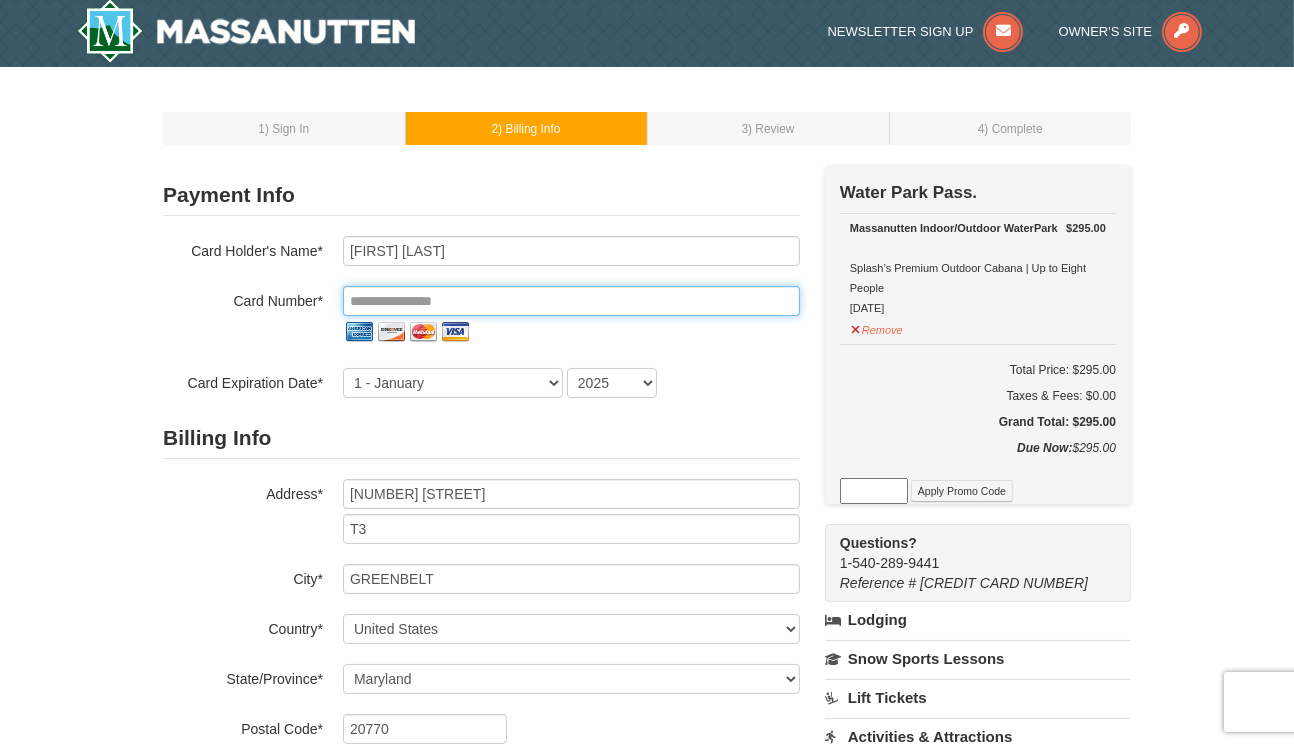 click at bounding box center (571, 301) 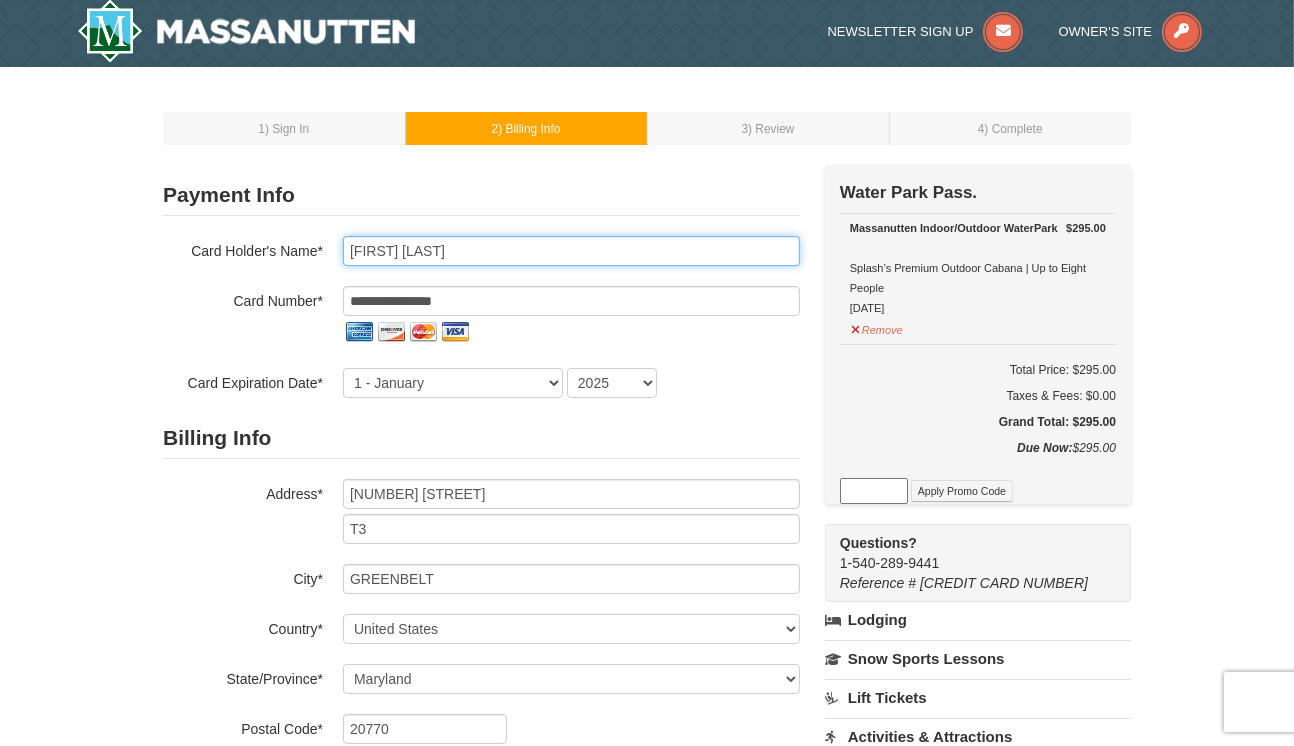 type on "Stephanie R Hudson" 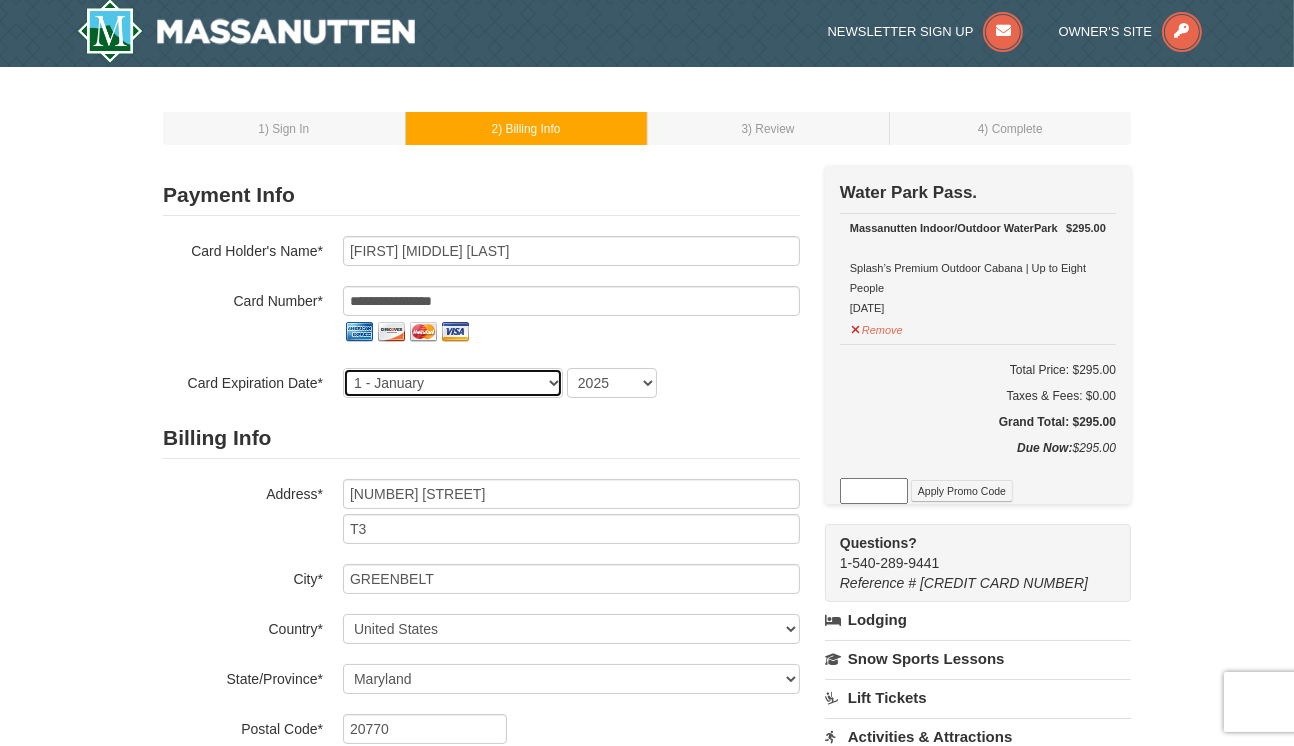 select on "2" 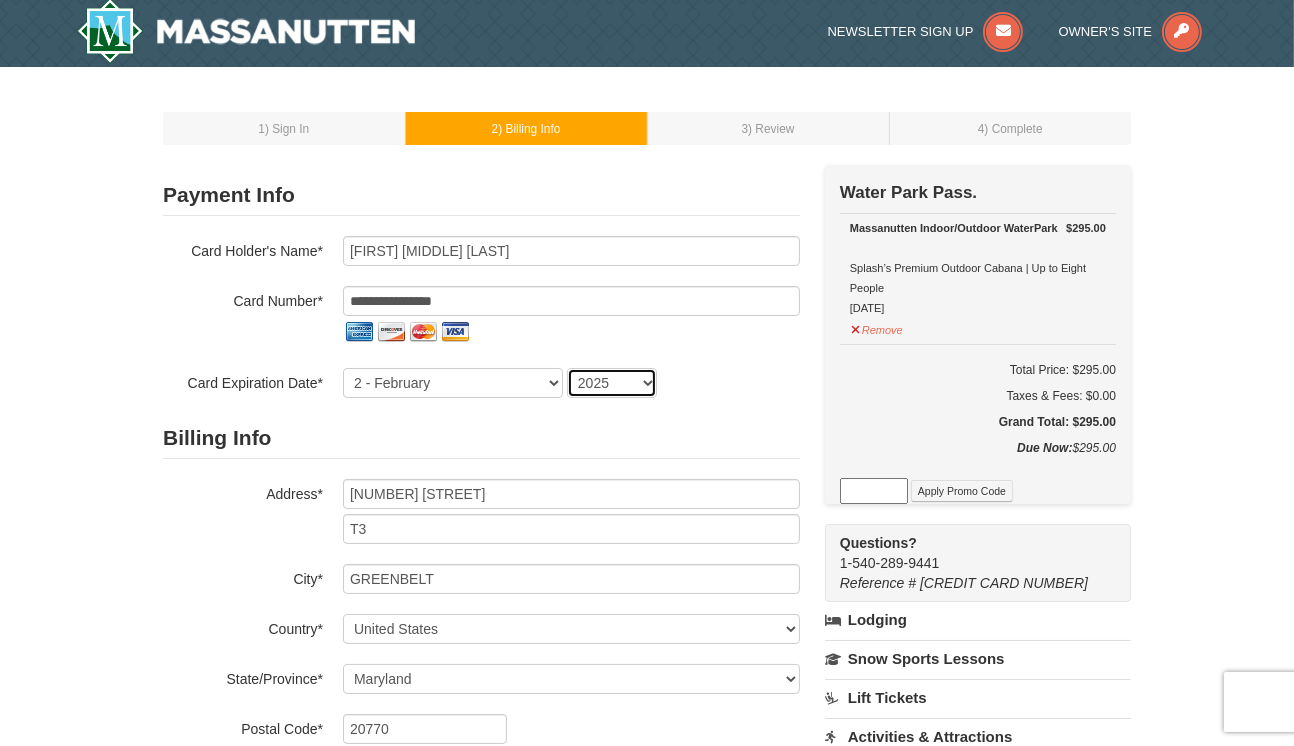 select on "2029" 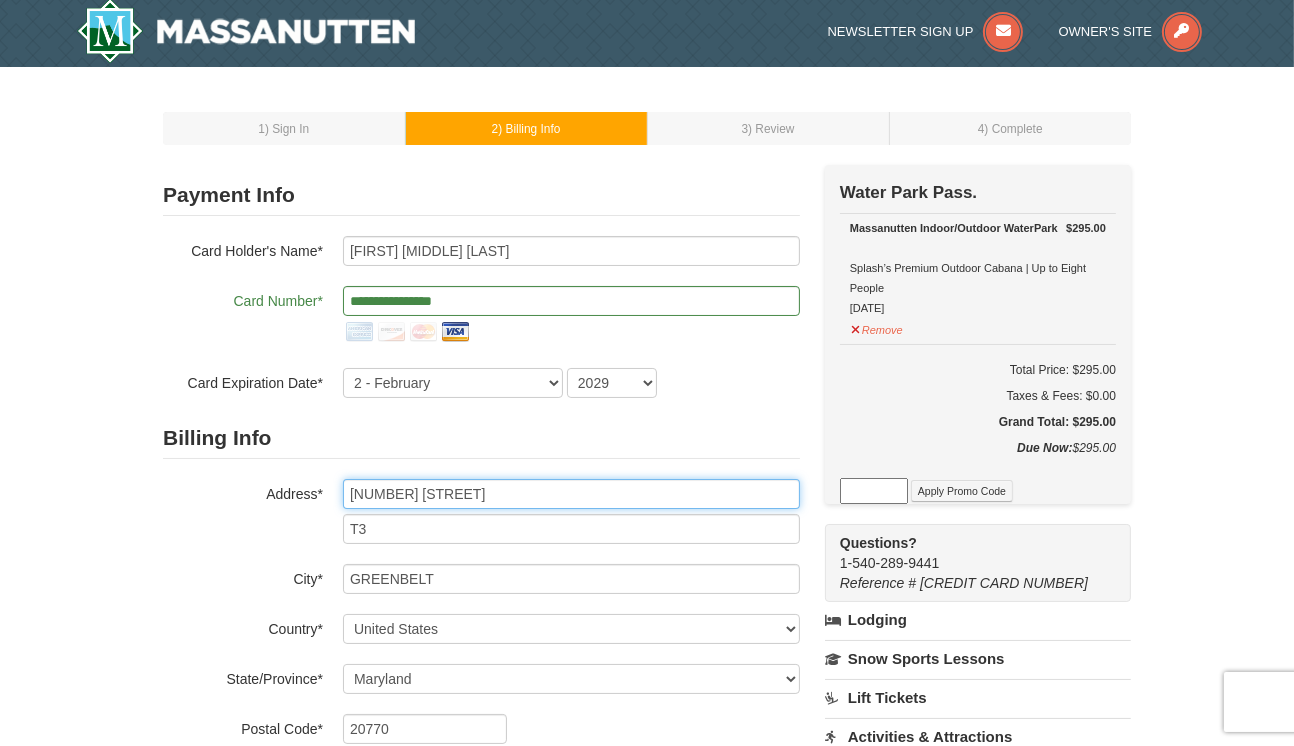 click on "207 Lakeside Drive" at bounding box center [571, 494] 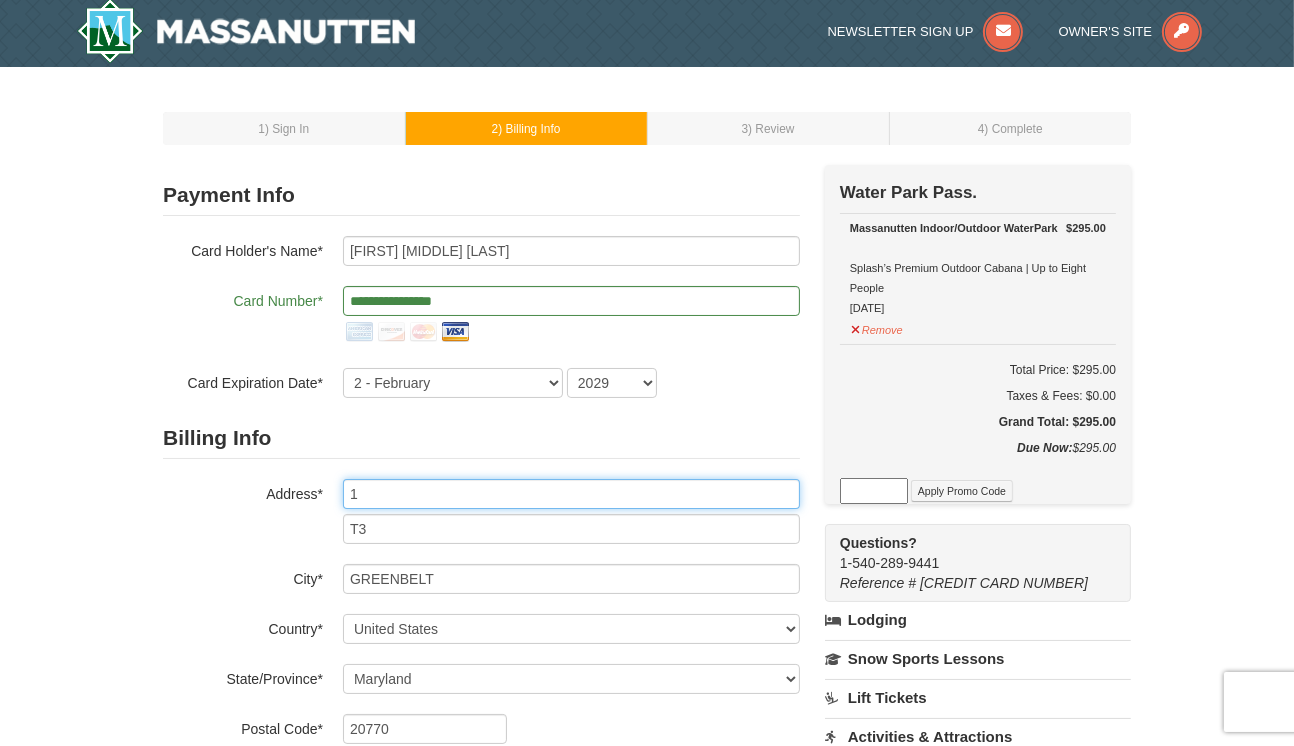 type on "10101 Cudby Court" 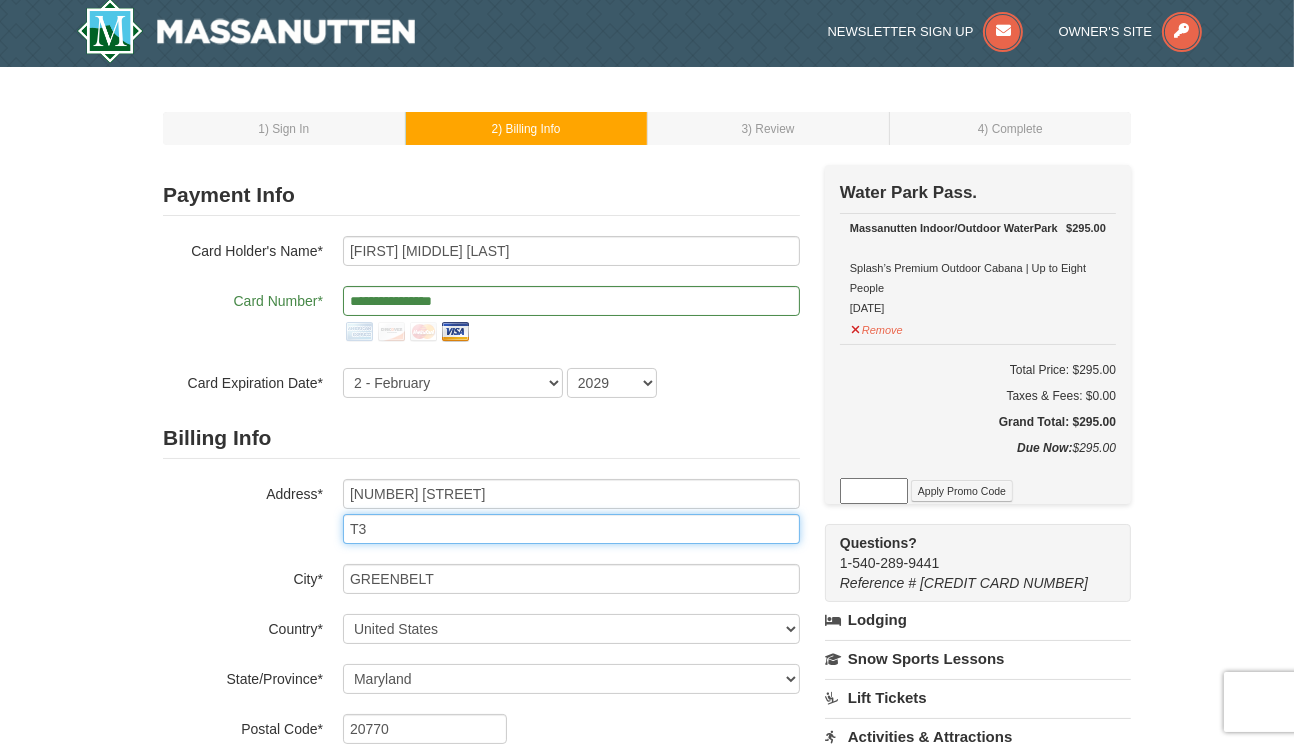 click on "T3" at bounding box center (571, 529) 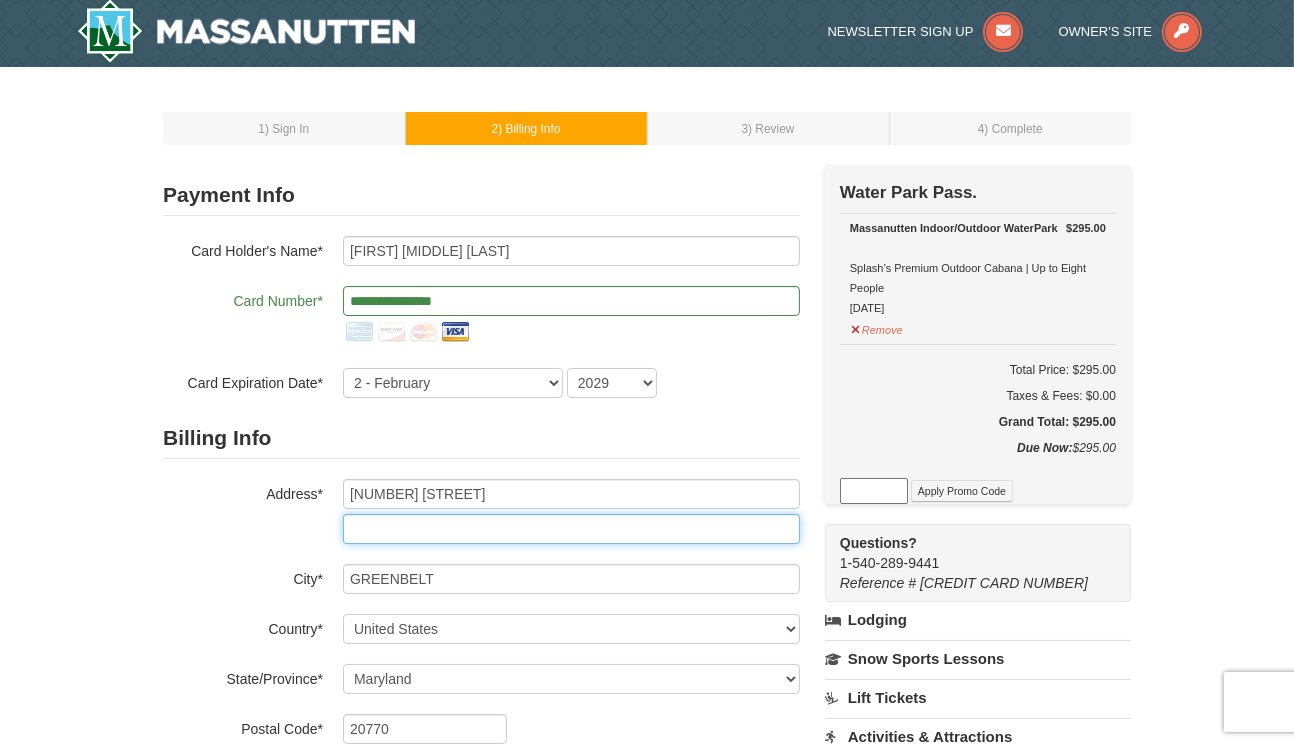 type 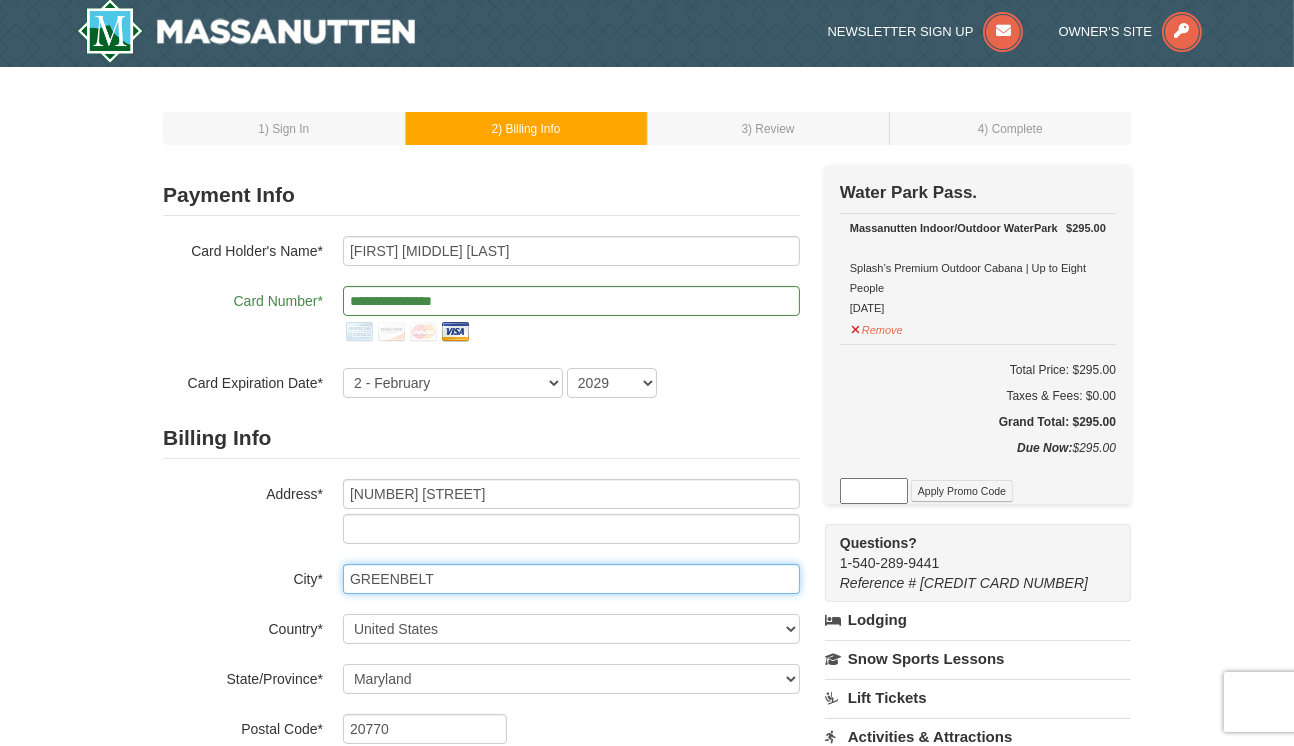 click on "GREENBELT" at bounding box center [571, 579] 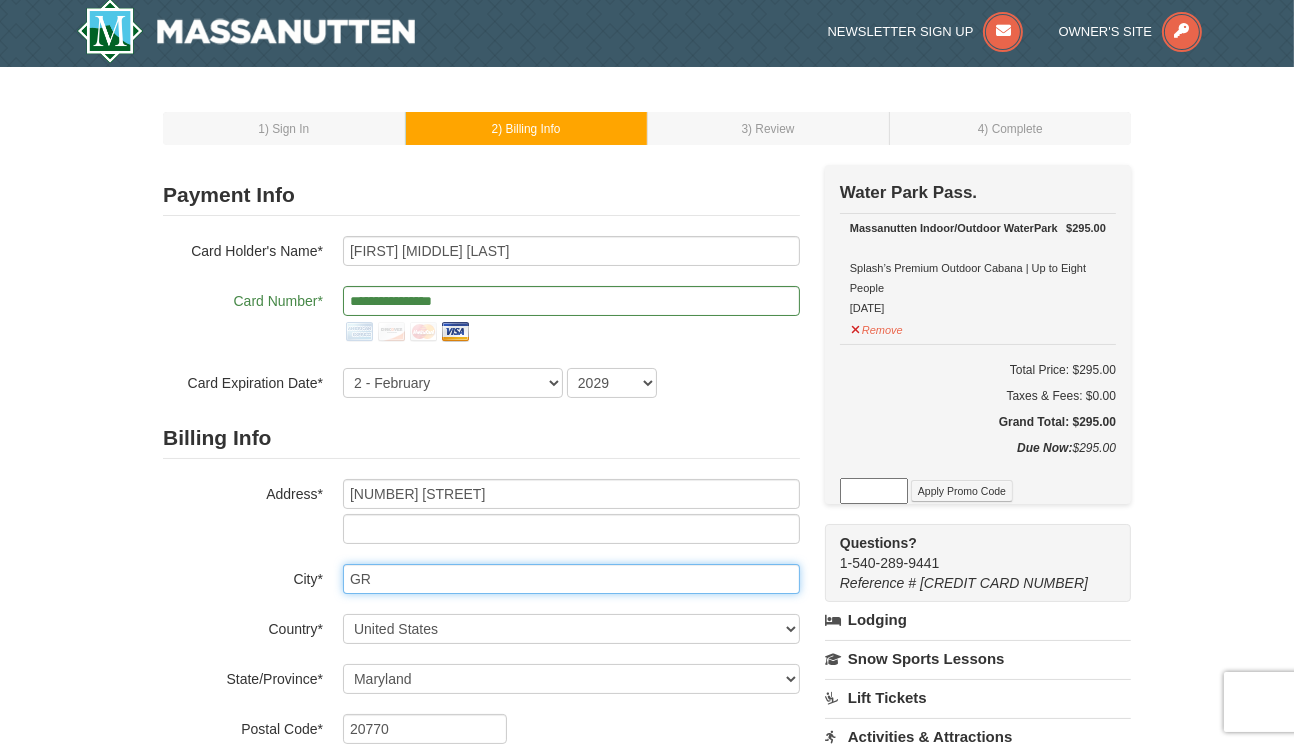 type on "G" 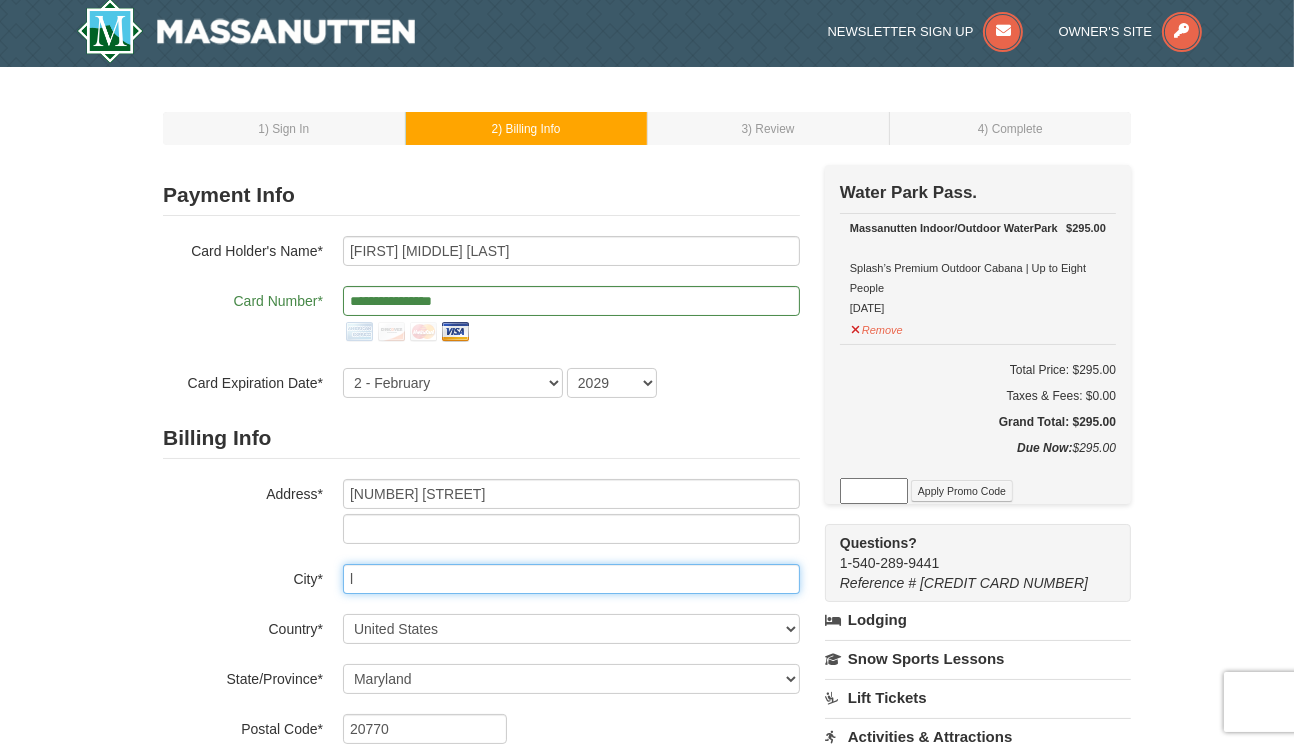 type on "Lanham" 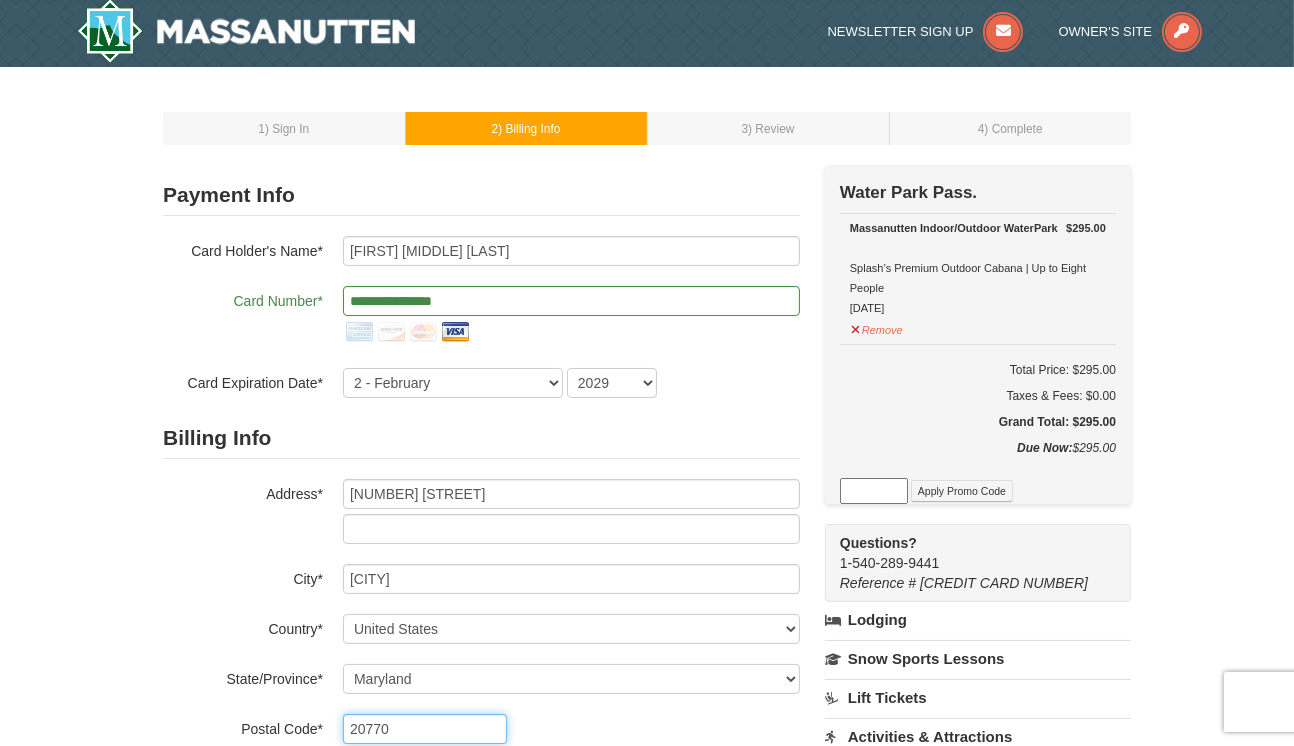 click on "20770" at bounding box center [425, 729] 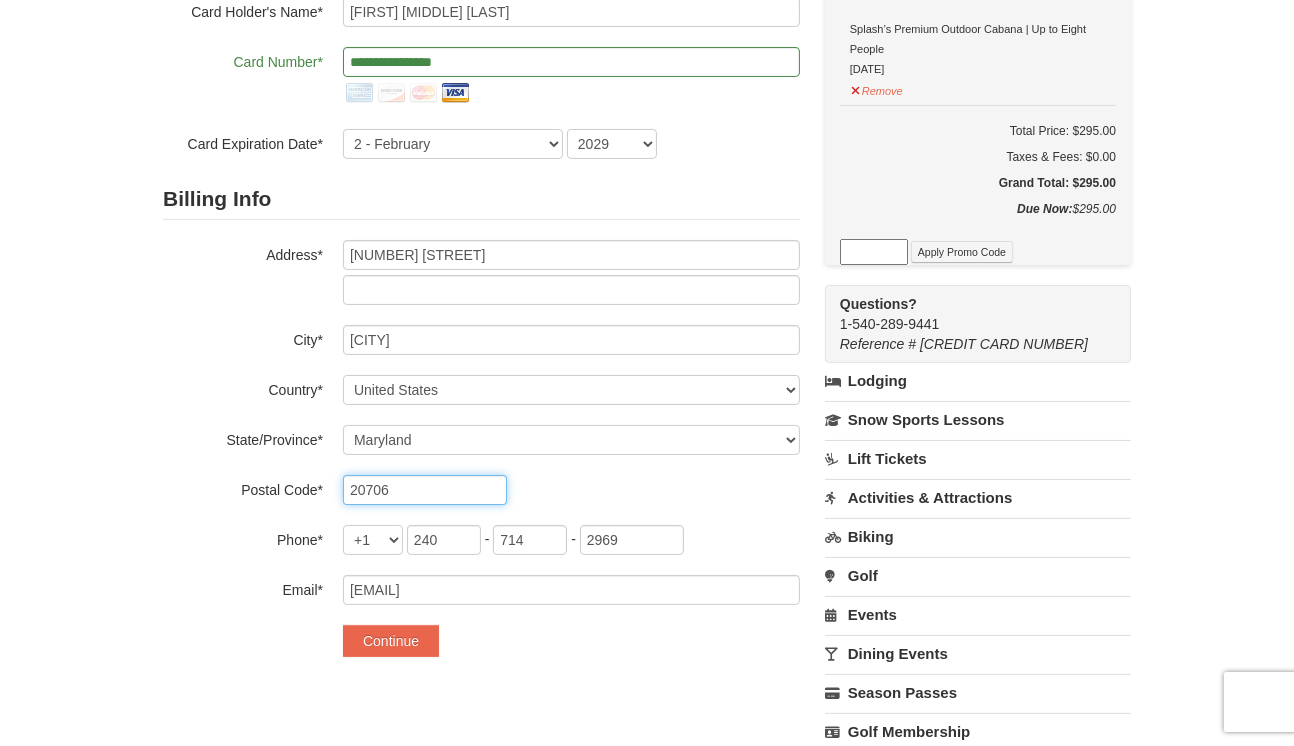 scroll, scrollTop: 252, scrollLeft: 0, axis: vertical 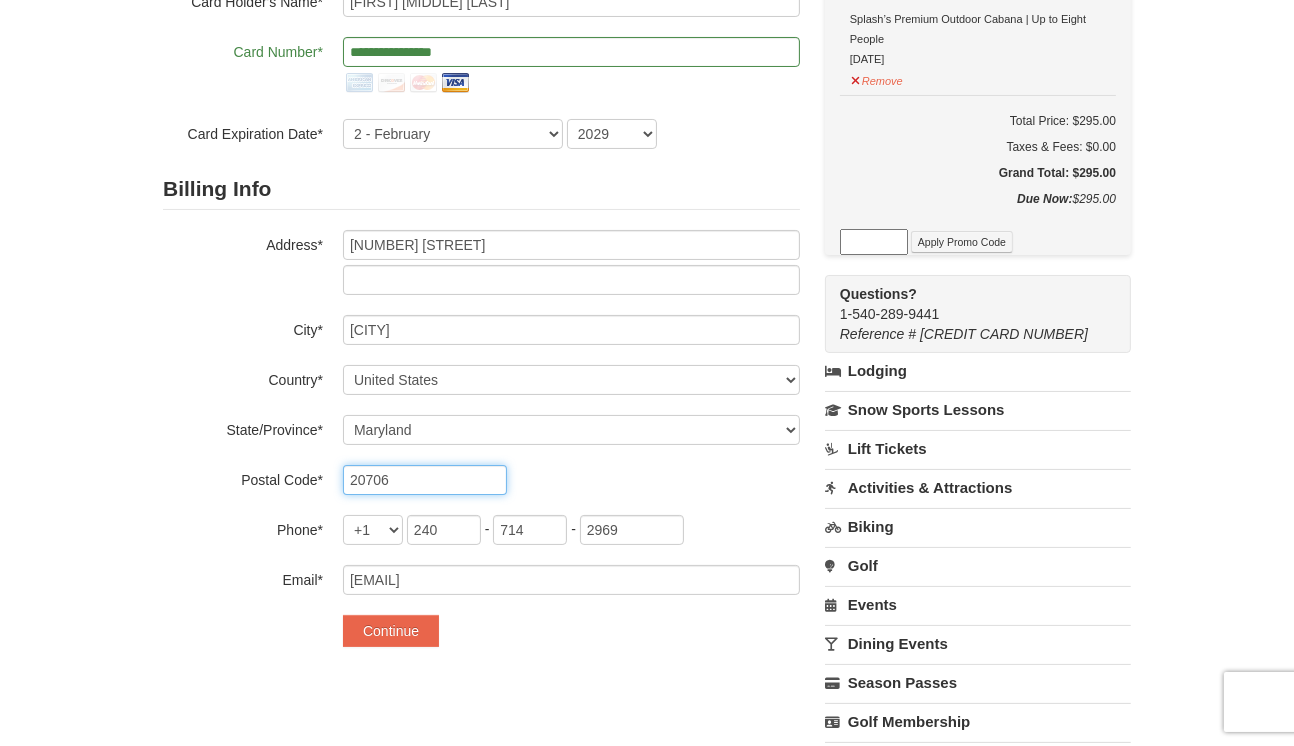 type on "20706" 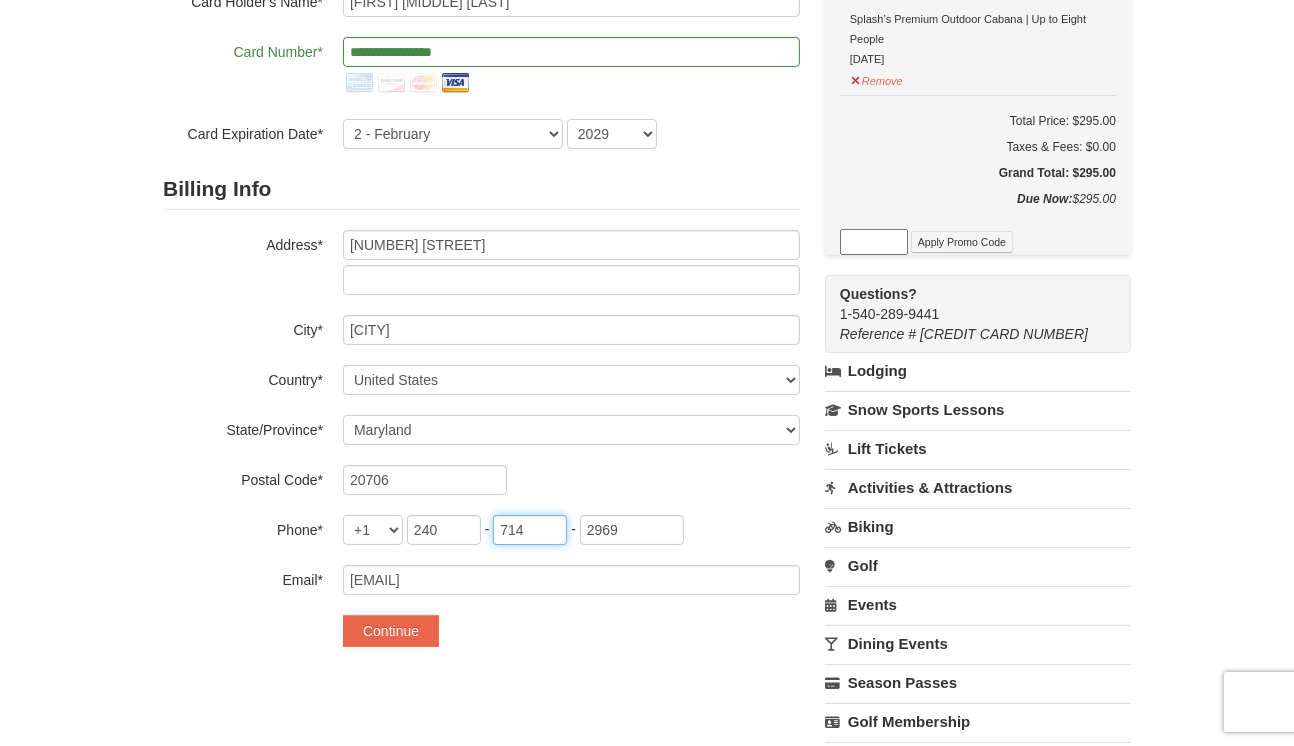 drag, startPoint x: 546, startPoint y: 536, endPoint x: 469, endPoint y: 513, distance: 80.36168 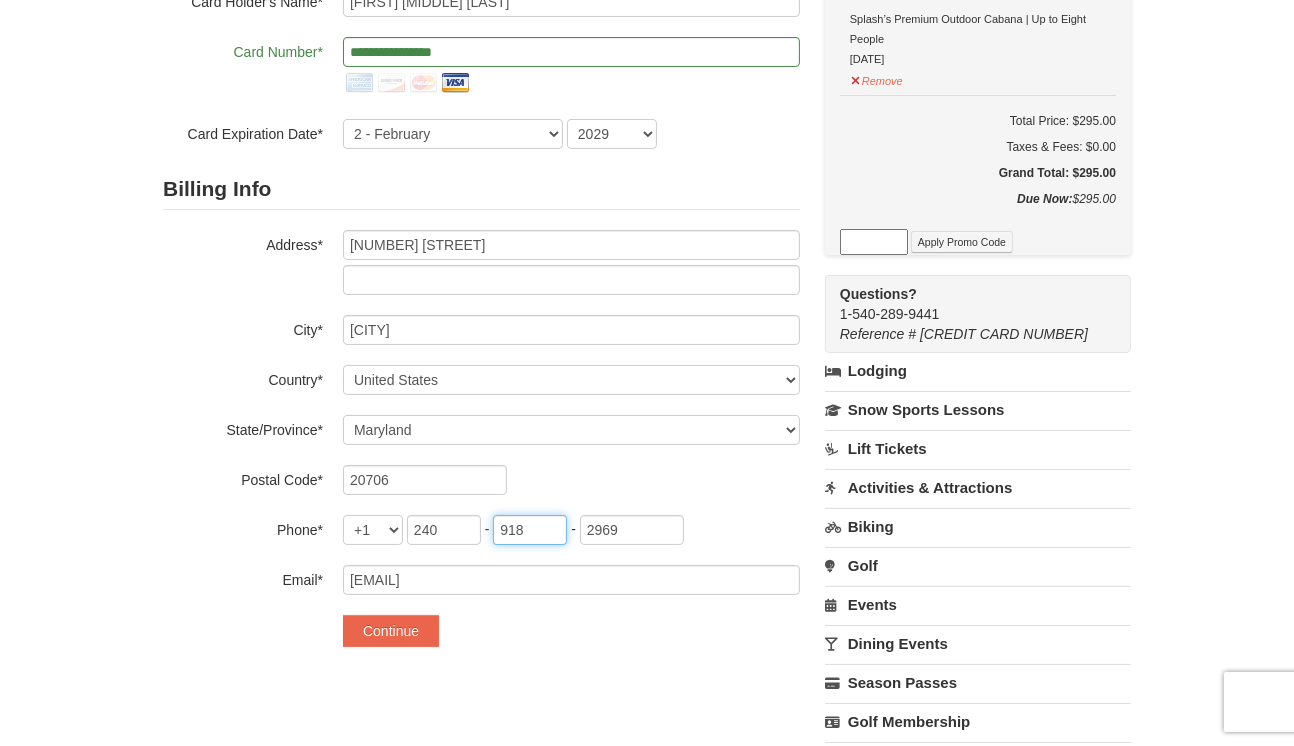 type on "918" 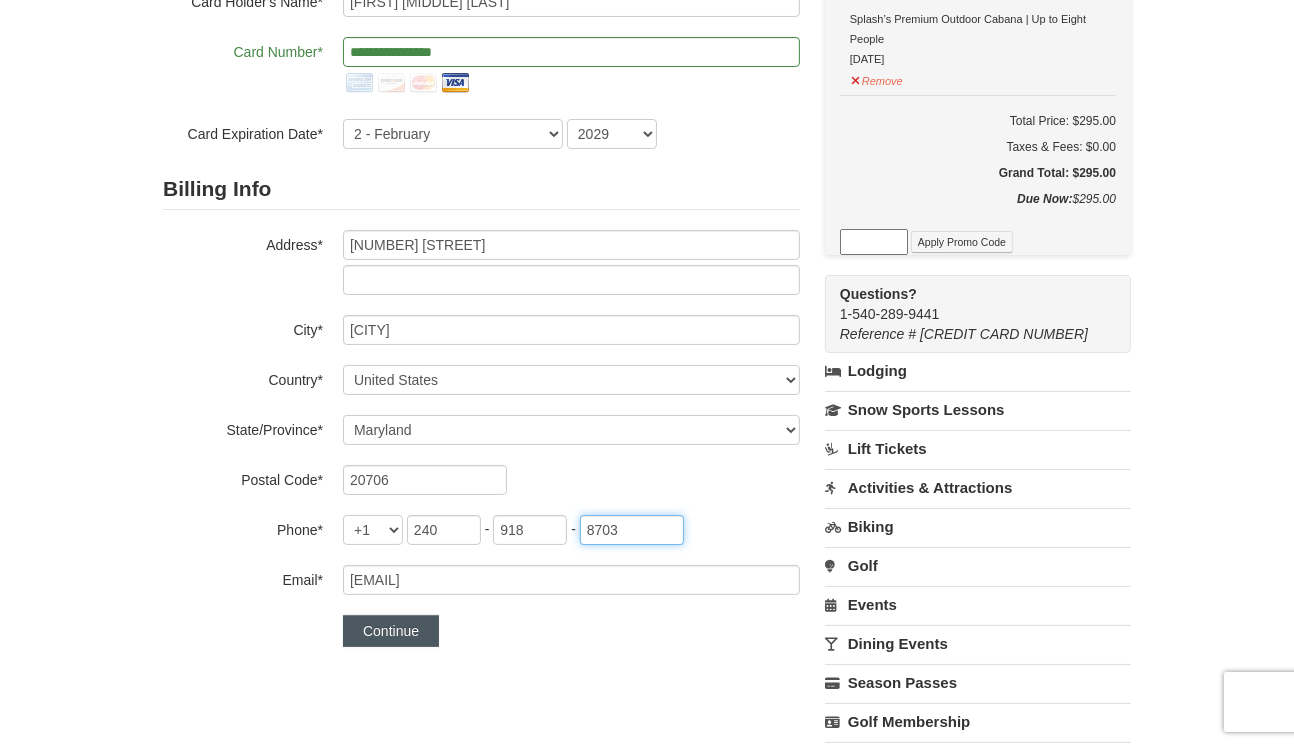 type on "8703" 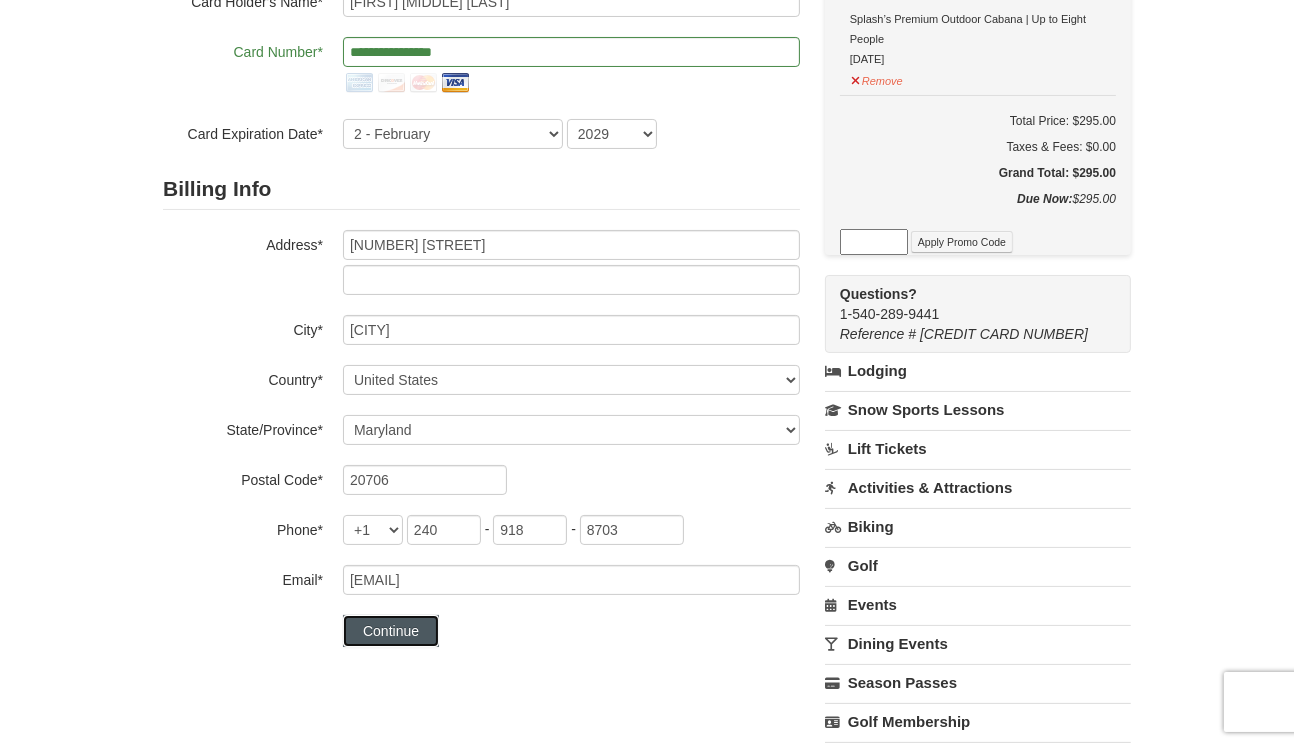 click on "Continue" at bounding box center (391, 631) 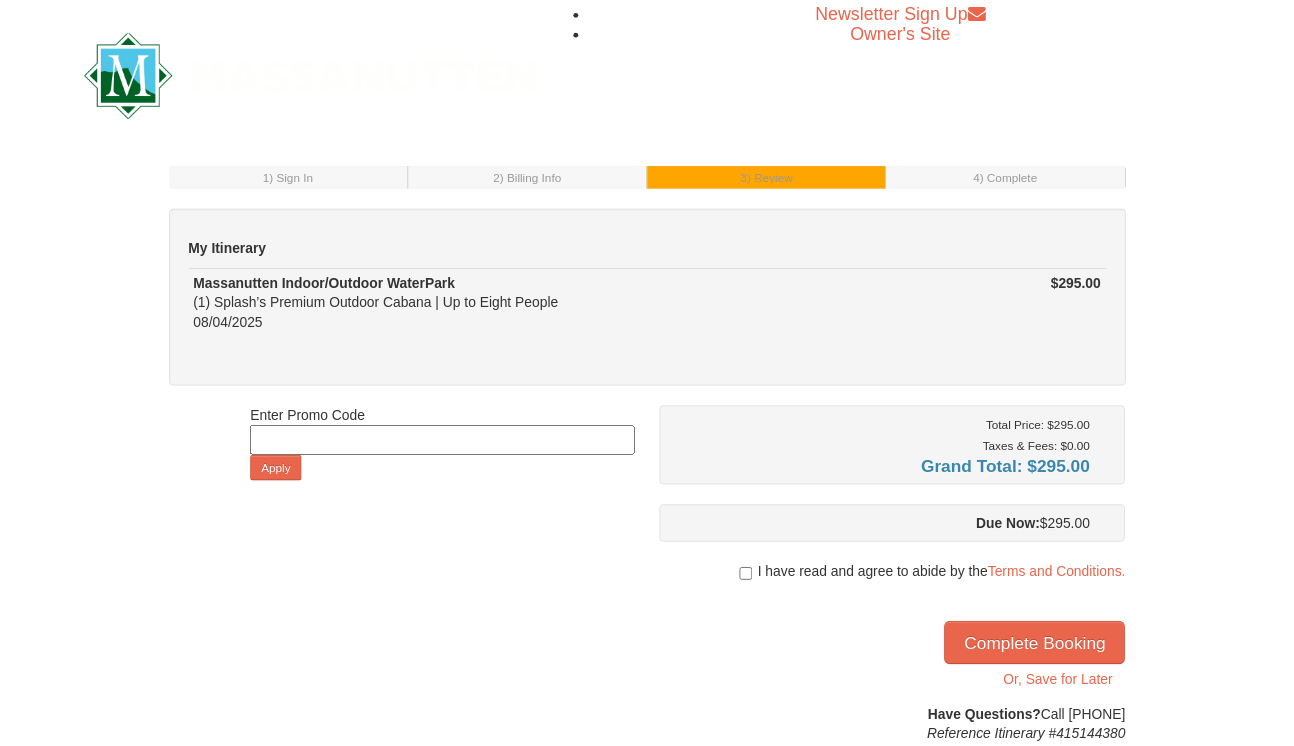 scroll, scrollTop: 0, scrollLeft: 0, axis: both 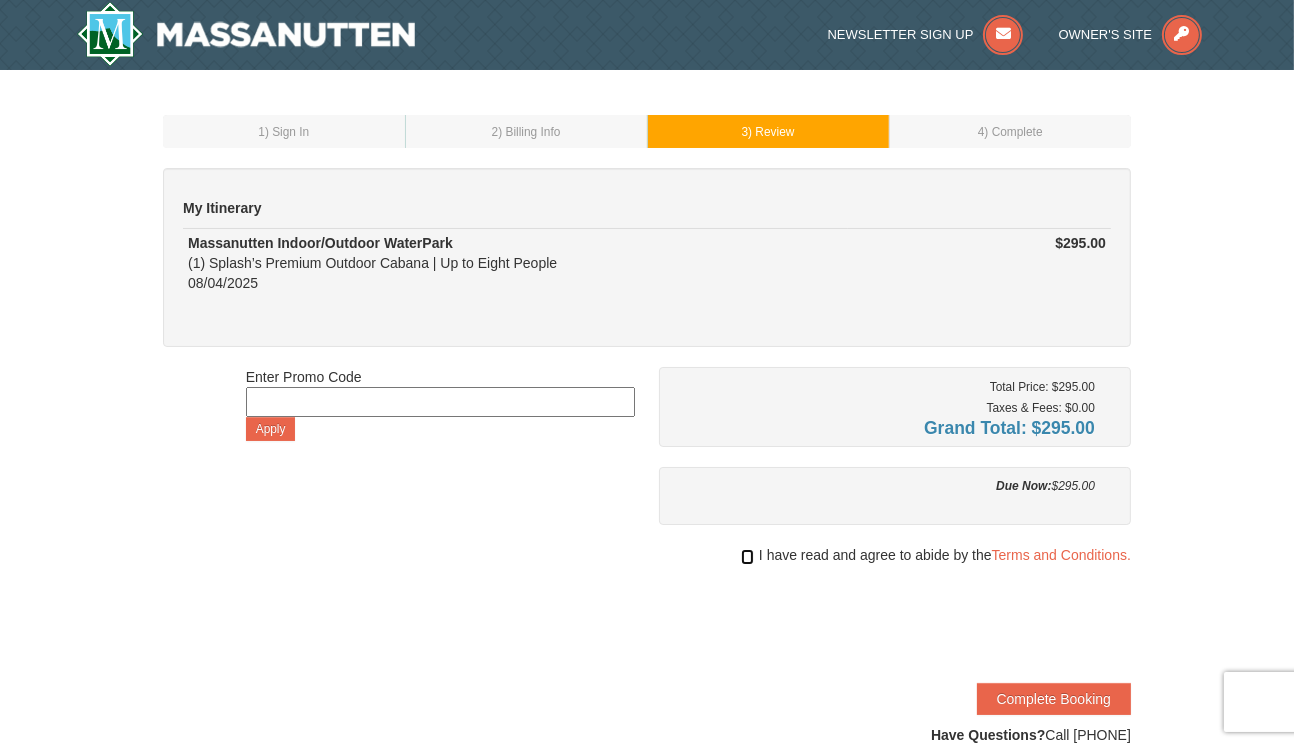 click at bounding box center (747, 557) 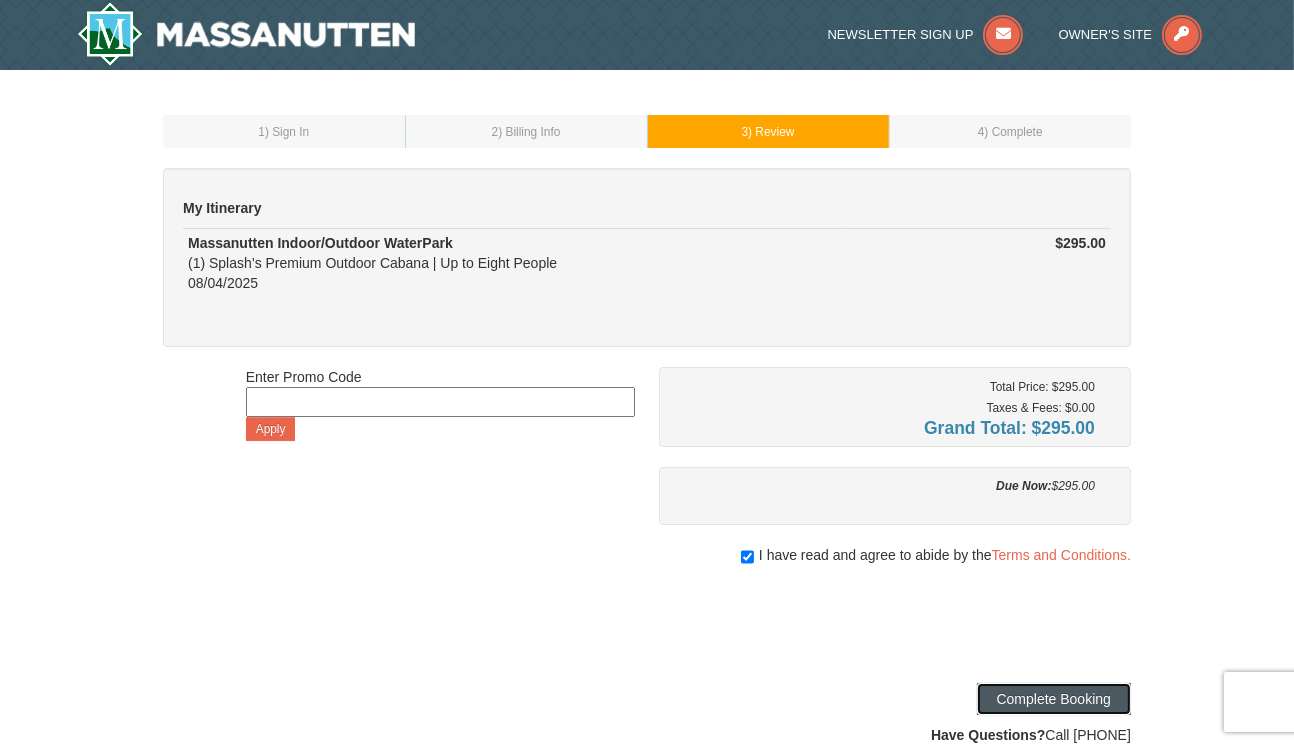 click on "Complete Booking" at bounding box center [1054, 699] 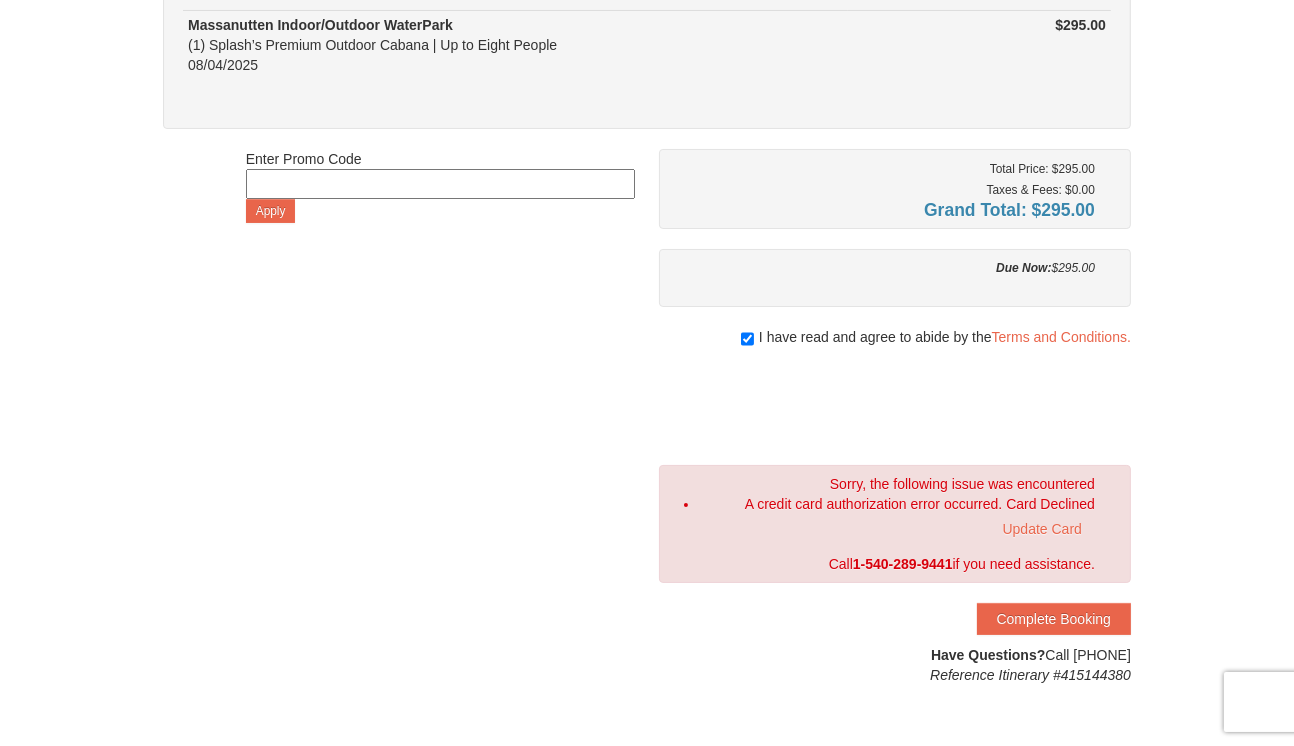scroll, scrollTop: 221, scrollLeft: 0, axis: vertical 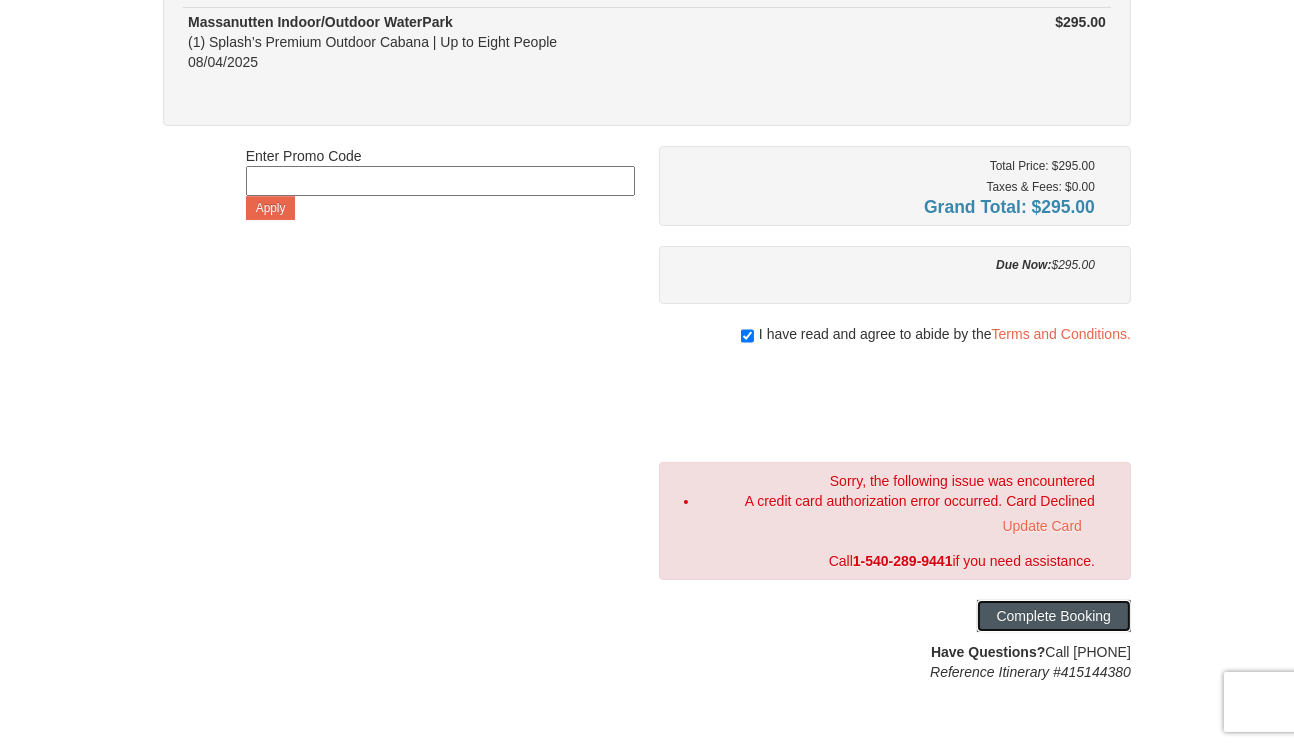 click on "Complete Booking" at bounding box center (1054, 616) 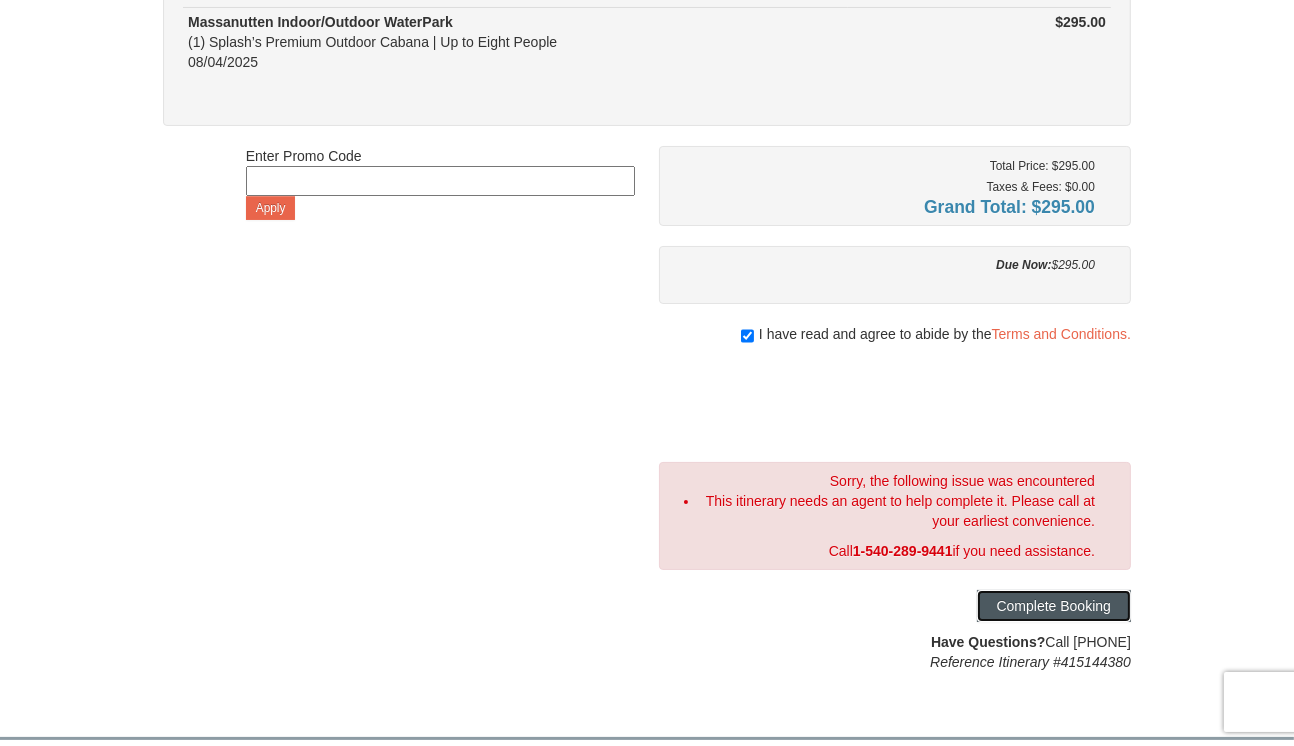 click on "Complete Booking" at bounding box center (1054, 606) 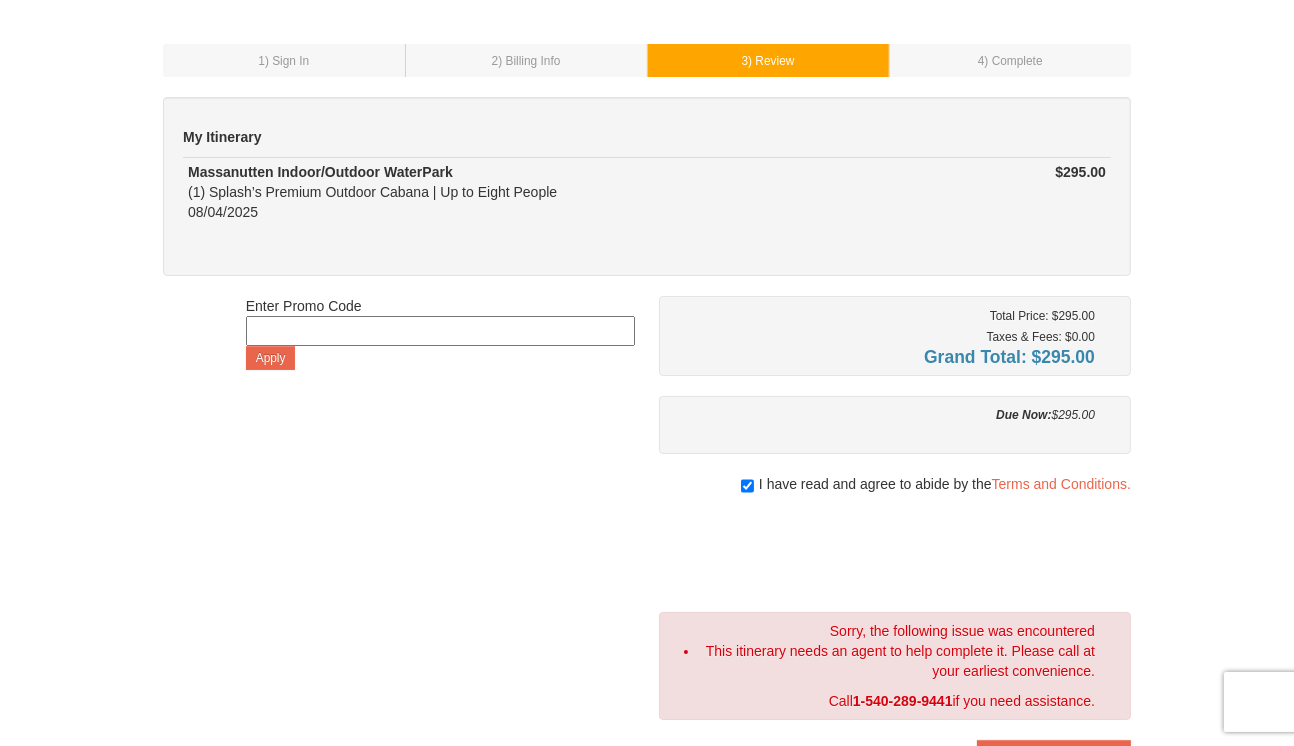 scroll, scrollTop: 17, scrollLeft: 0, axis: vertical 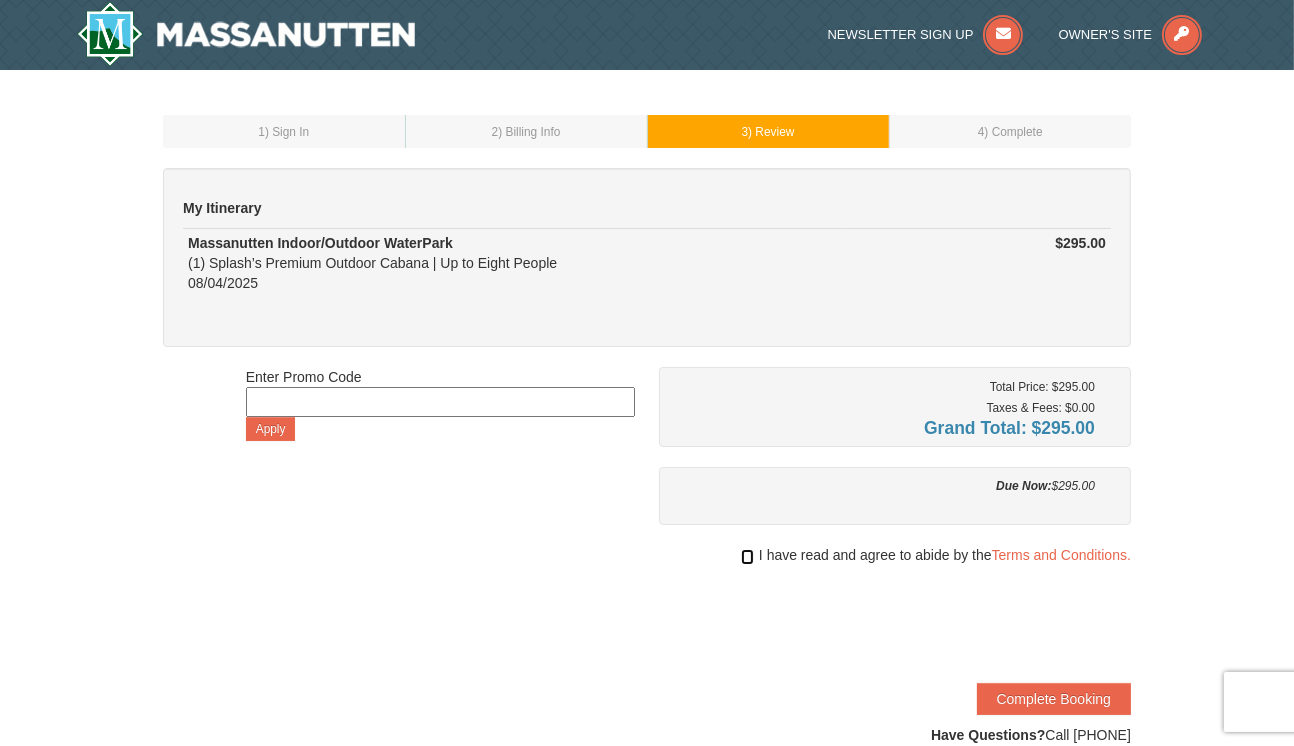 click at bounding box center [747, 557] 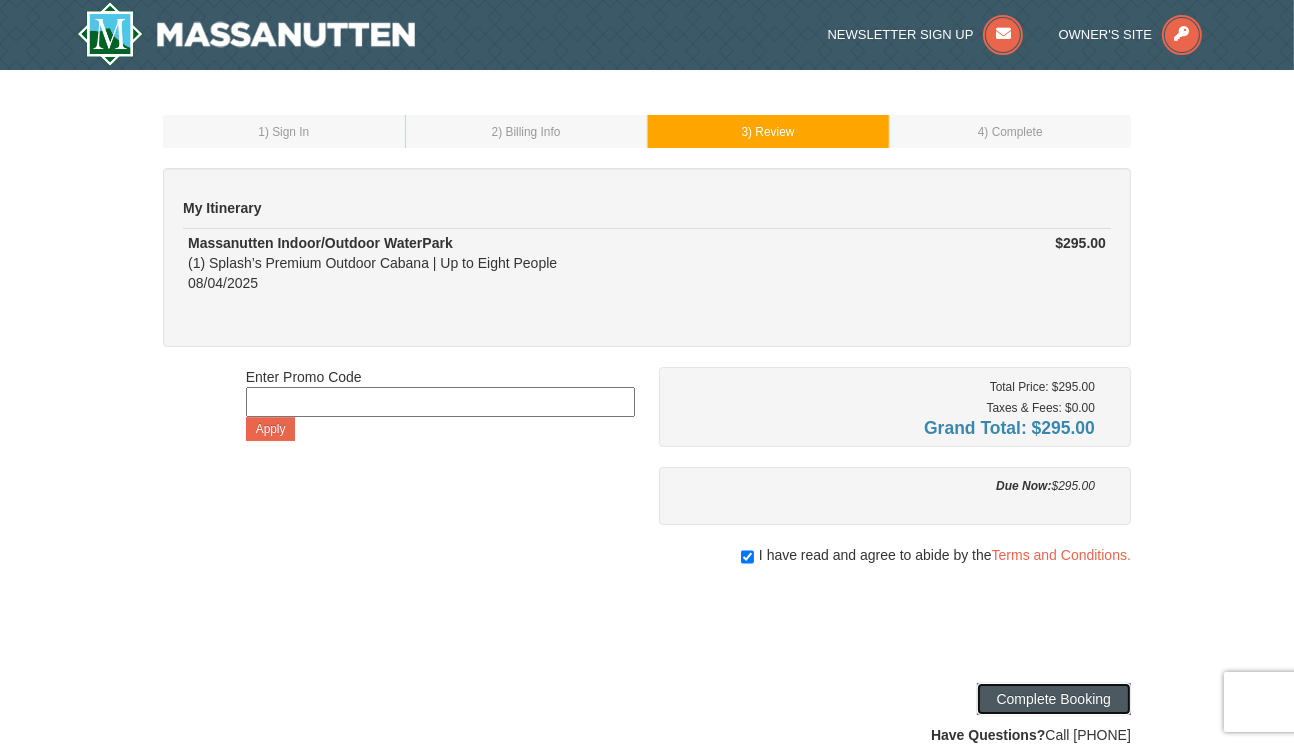 click on "Complete Booking" at bounding box center [1054, 699] 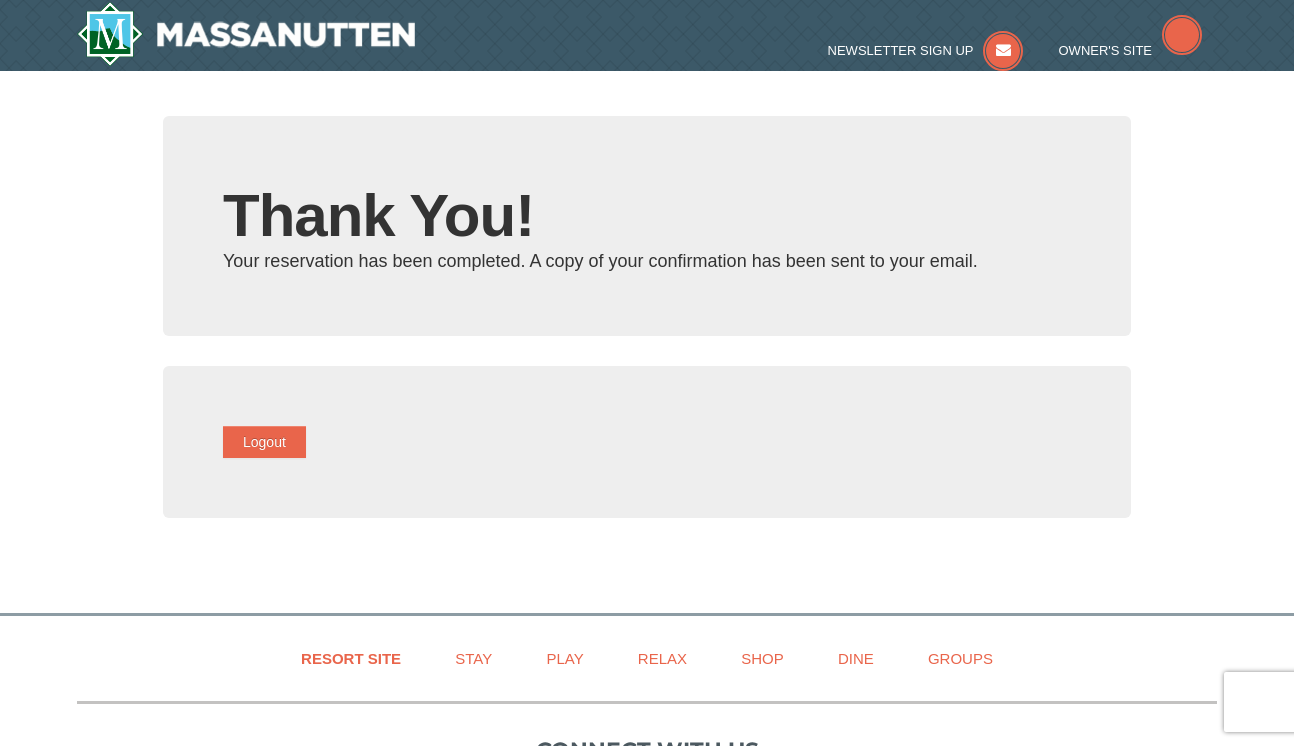 scroll, scrollTop: 0, scrollLeft: 0, axis: both 